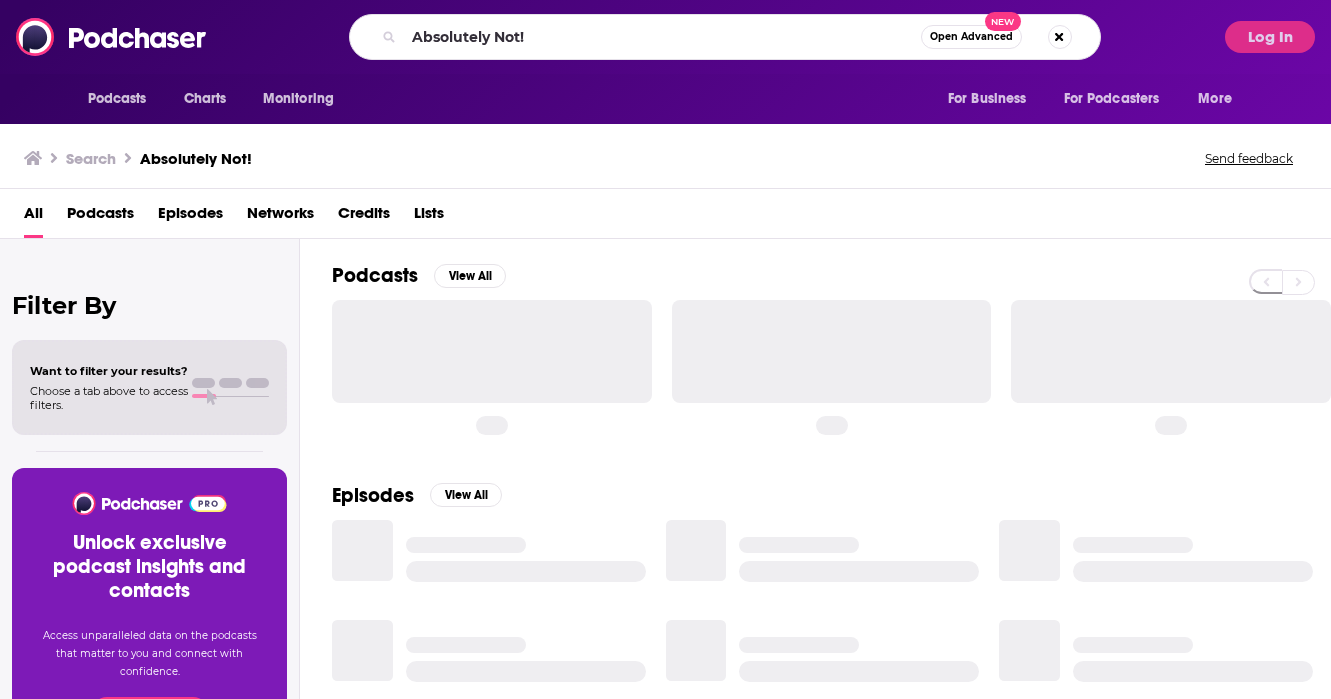 click on "Absolutely Not! Open Advanced New" at bounding box center [724, 37] 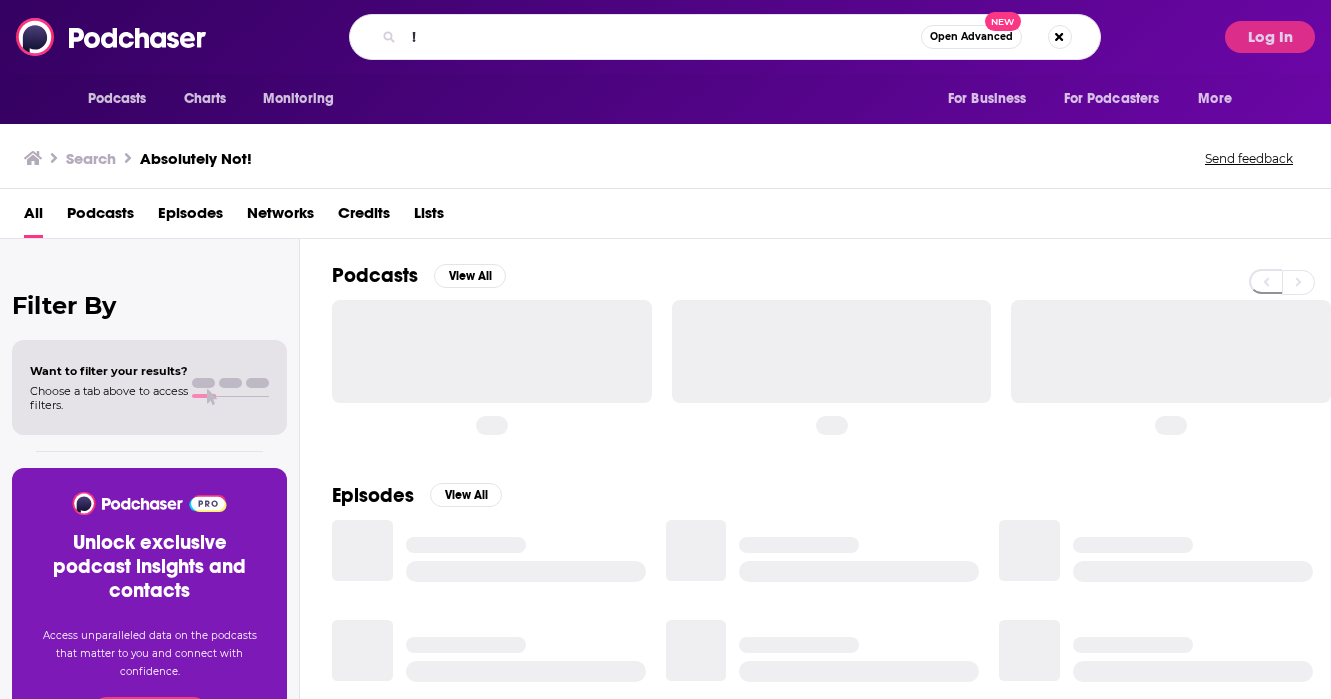 scroll, scrollTop: 0, scrollLeft: 0, axis: both 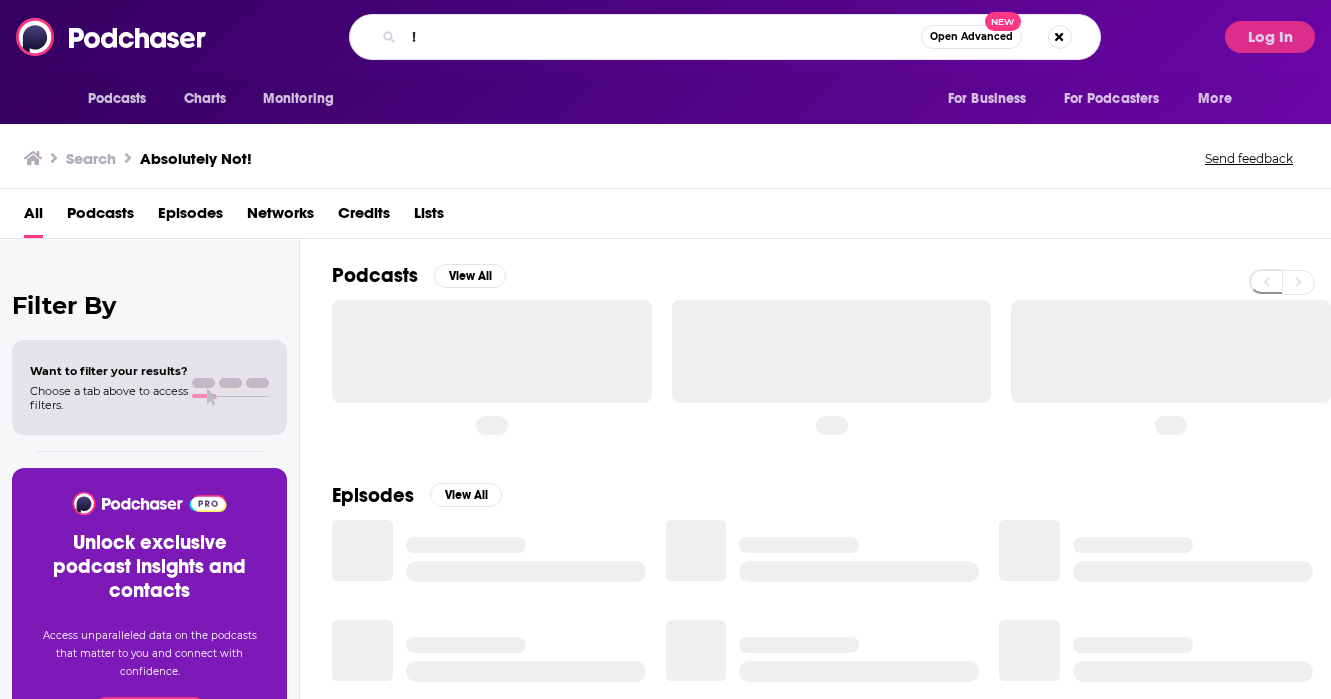 click on "!" at bounding box center (662, 37) 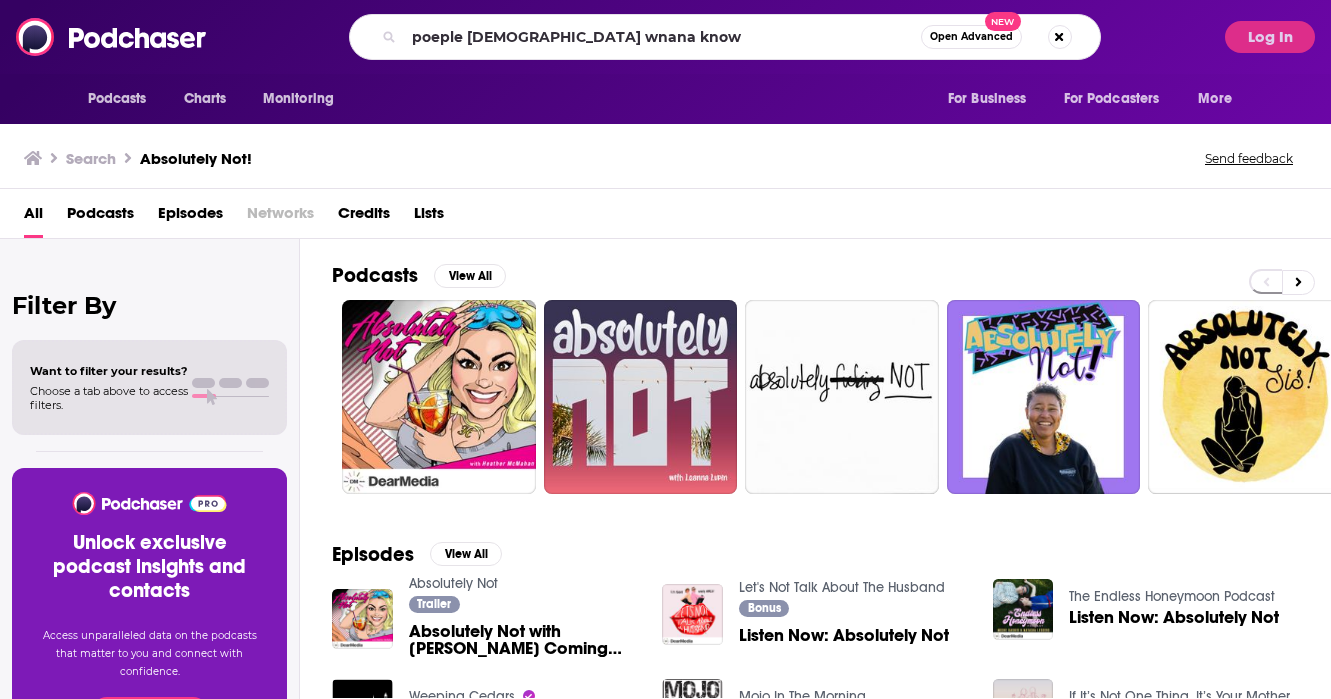 type on "poeple jew wnana know" 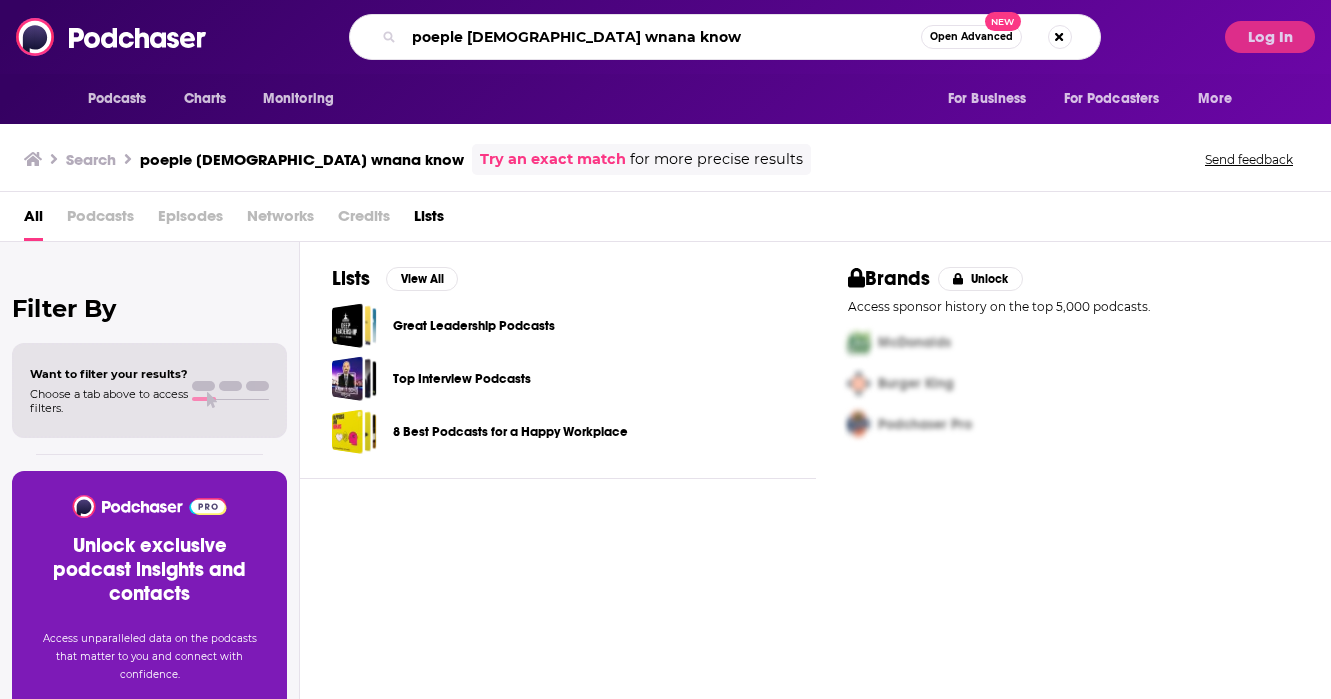click on "poeple jew wnana know" at bounding box center (662, 37) 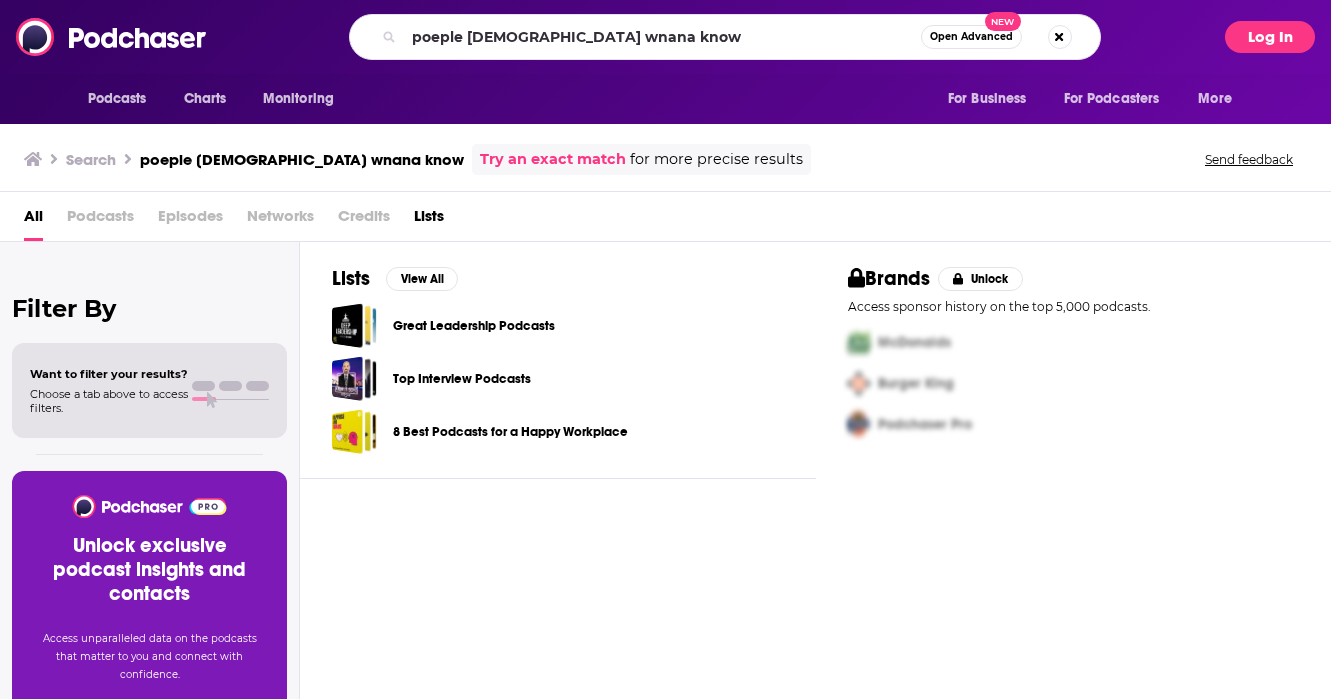 click on "Log In" at bounding box center (1270, 37) 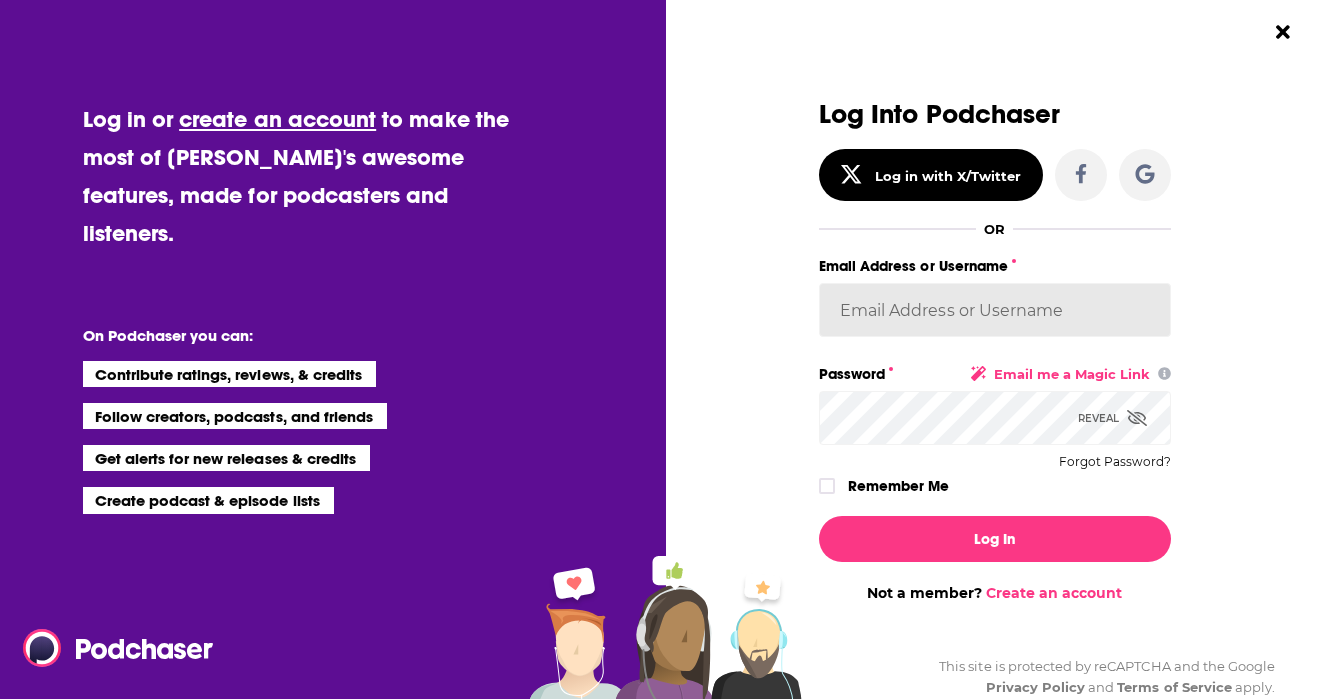 type 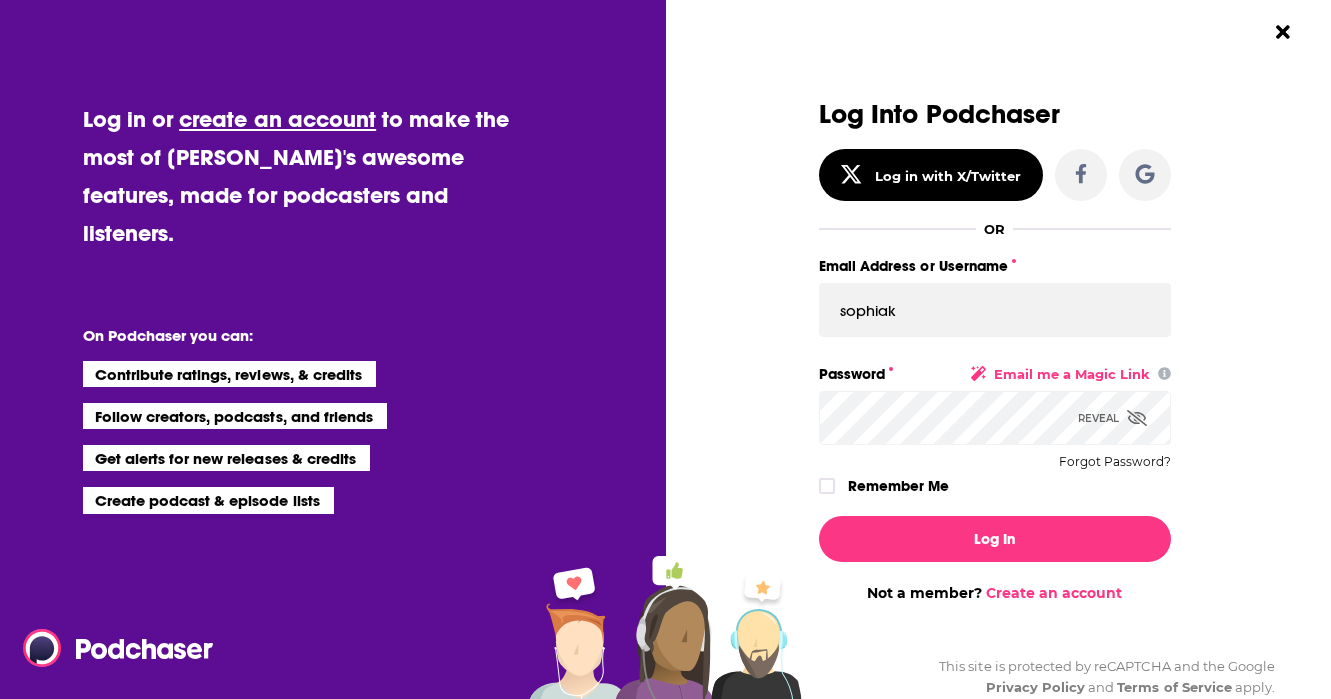 click on "Remember Me" at bounding box center (898, 486) 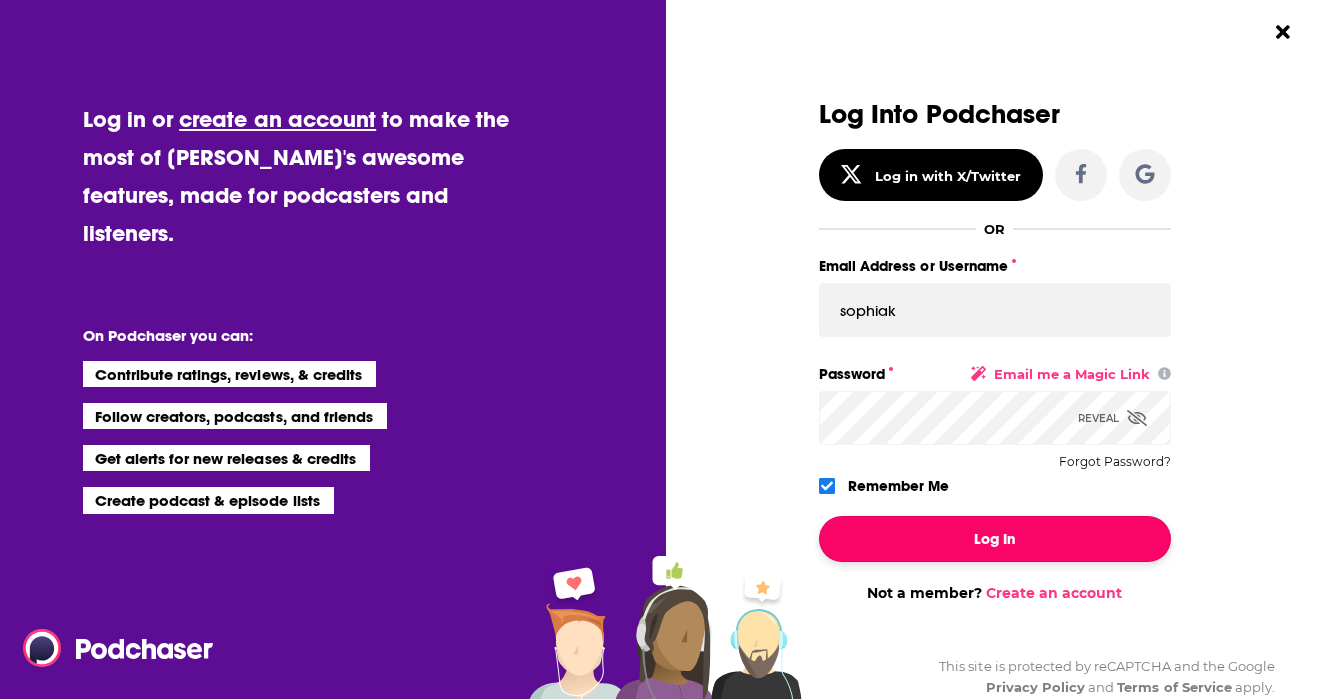 click on "Log In" at bounding box center (995, 539) 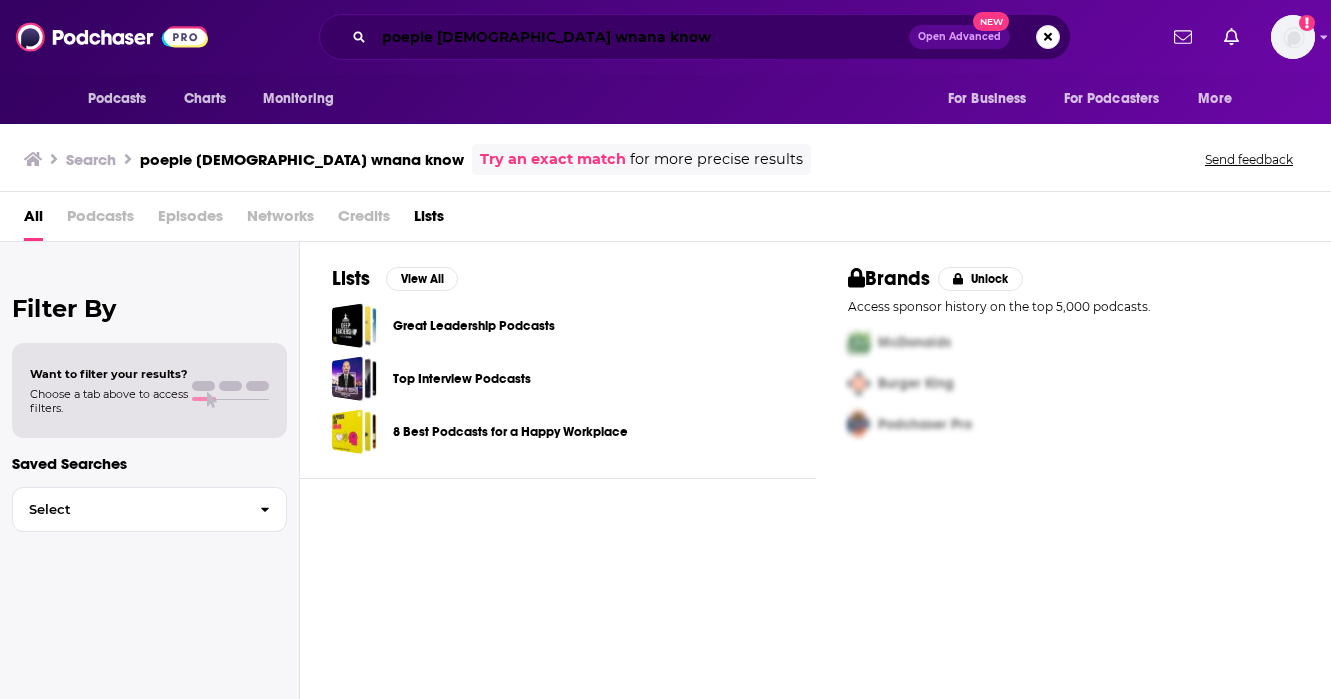 click on "poeple jew wnana know" at bounding box center [641, 37] 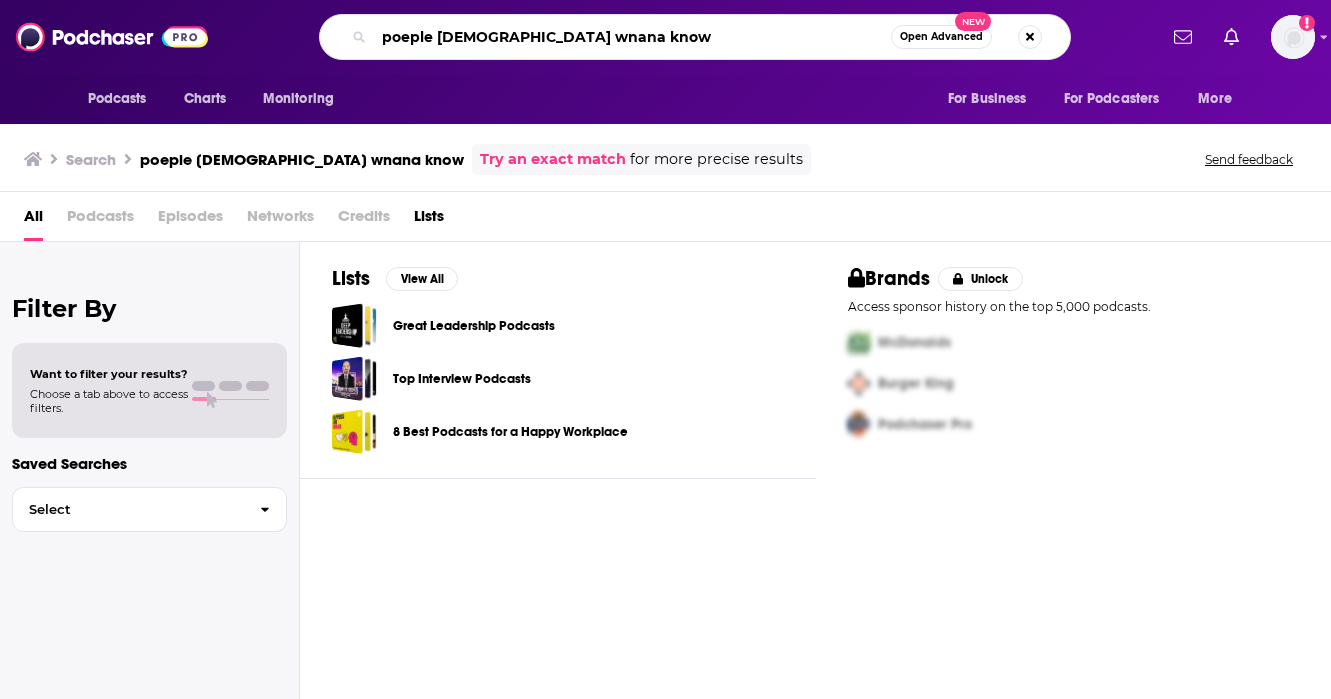 drag, startPoint x: 619, startPoint y: 37, endPoint x: 538, endPoint y: 37, distance: 81 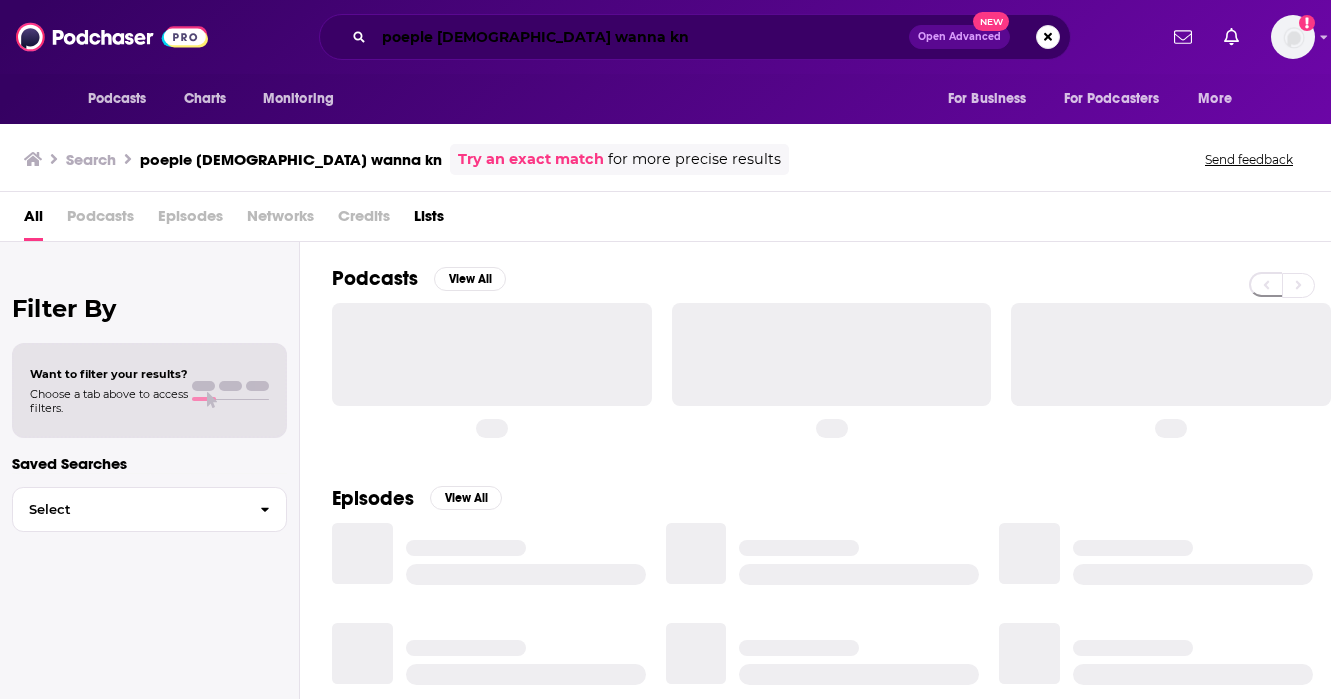 click on "poeple jew wanna kn" at bounding box center (641, 37) 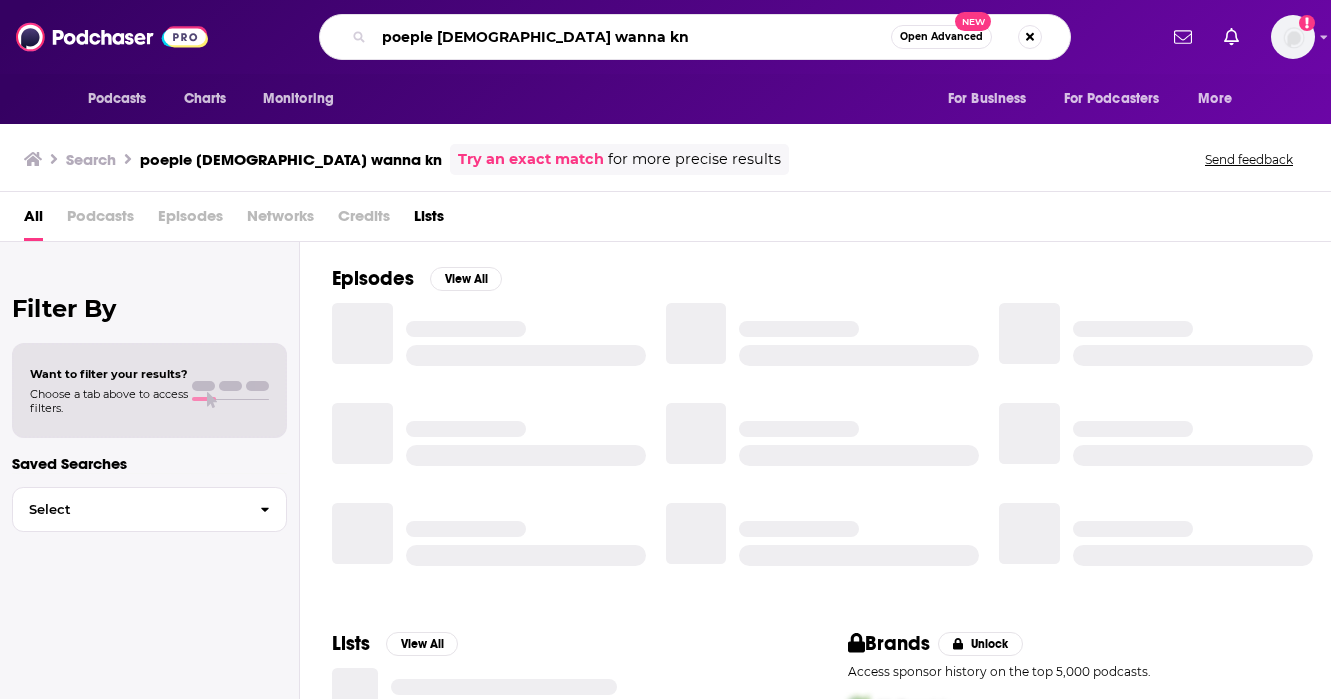 click on "poeple jew wanna kn" at bounding box center [632, 37] 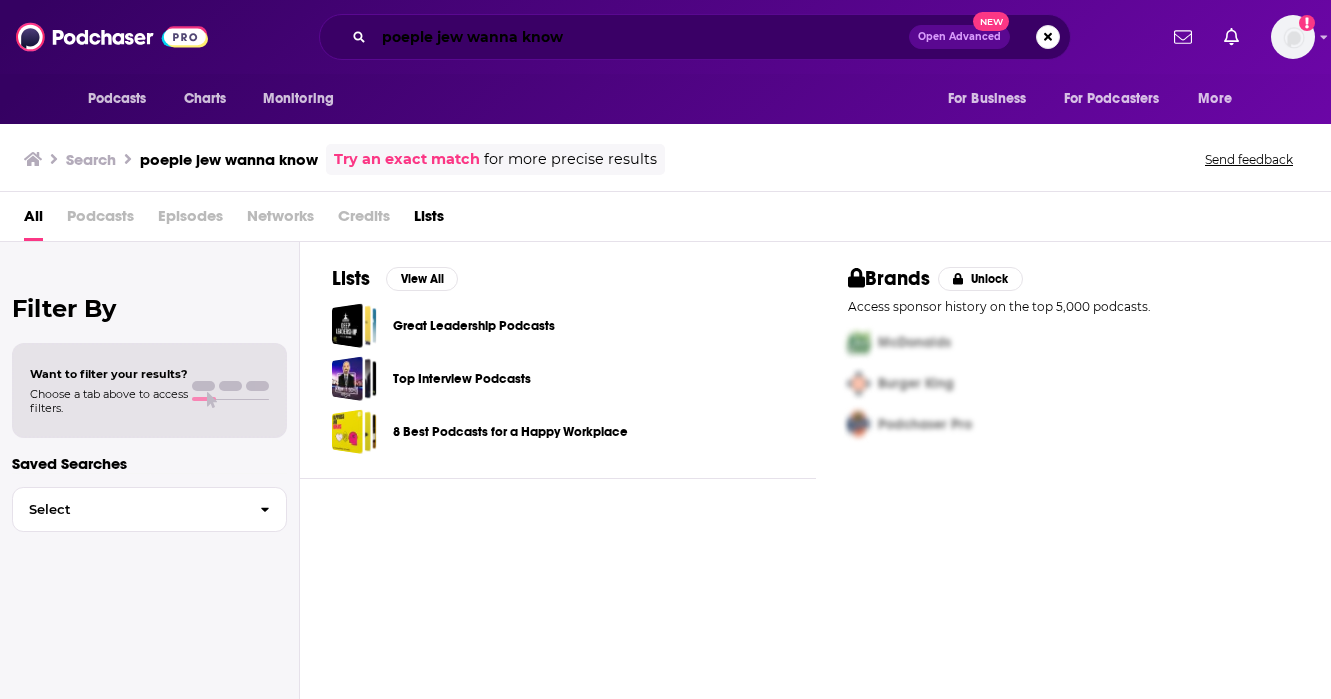 click on "poeple jew wanna know" at bounding box center [641, 37] 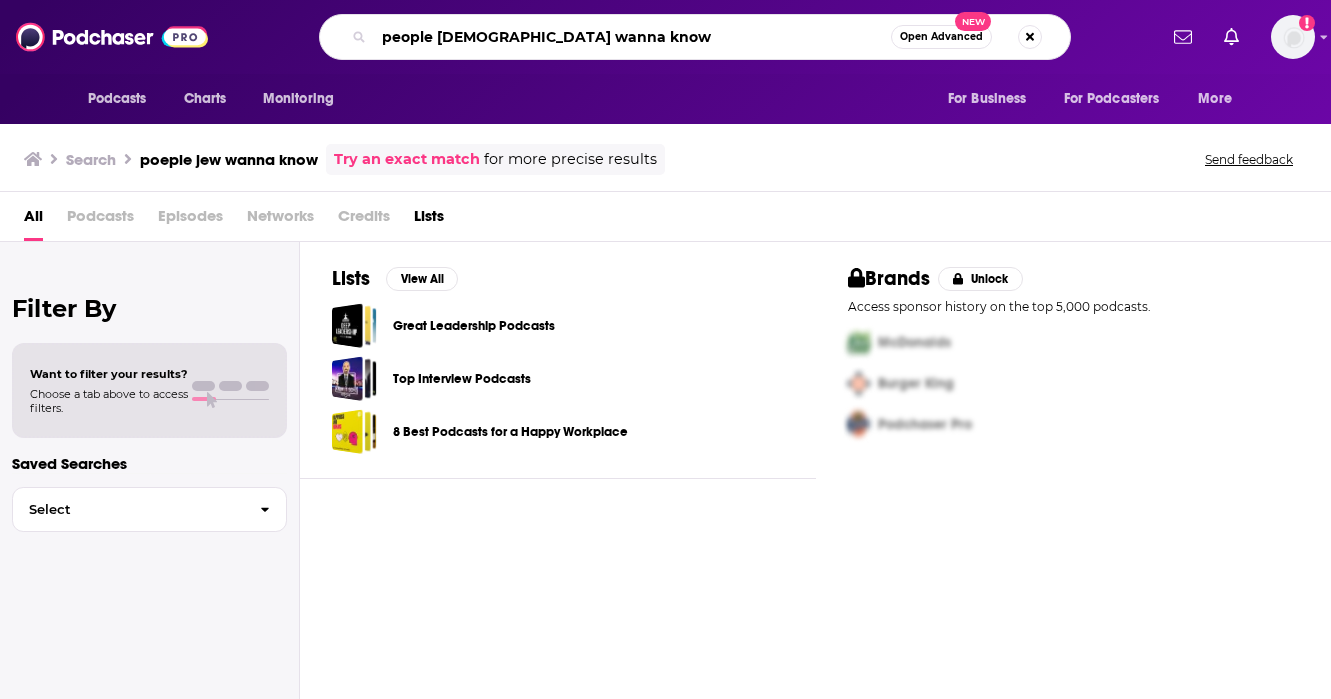 type on "people jew wanna know" 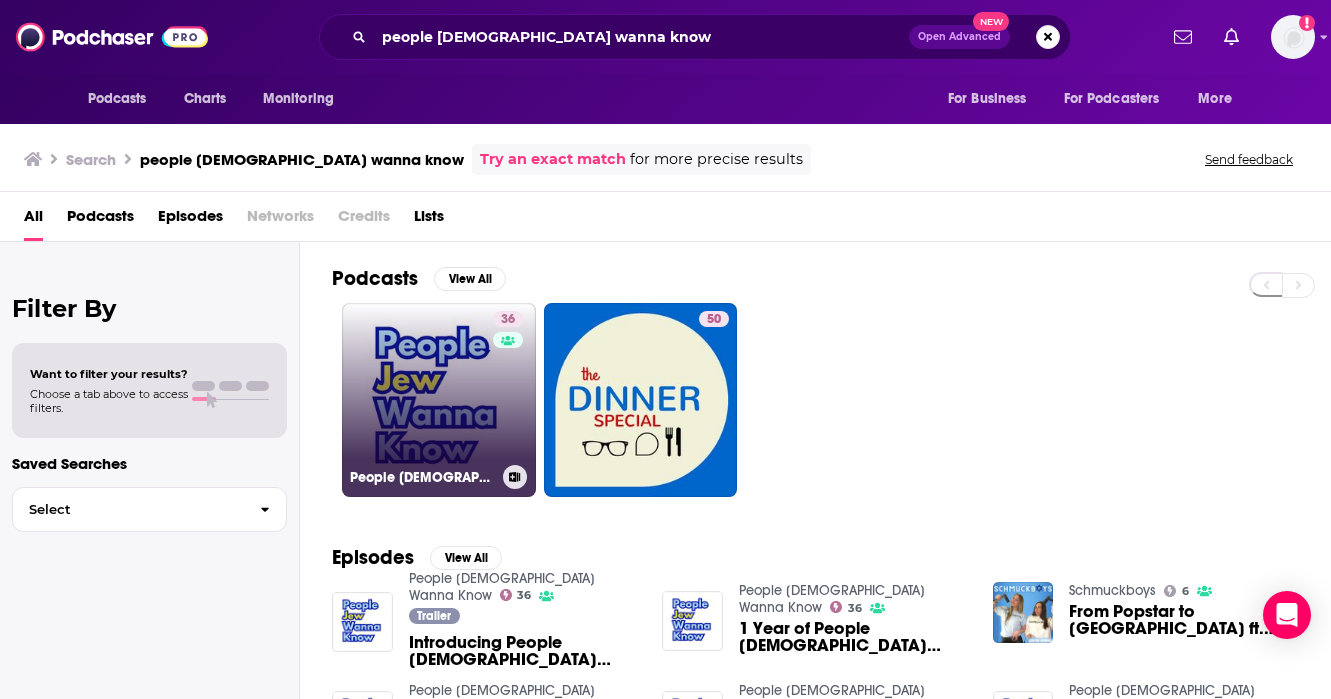 click on "36 People [DEMOGRAPHIC_DATA] Wanna Know" at bounding box center (439, 400) 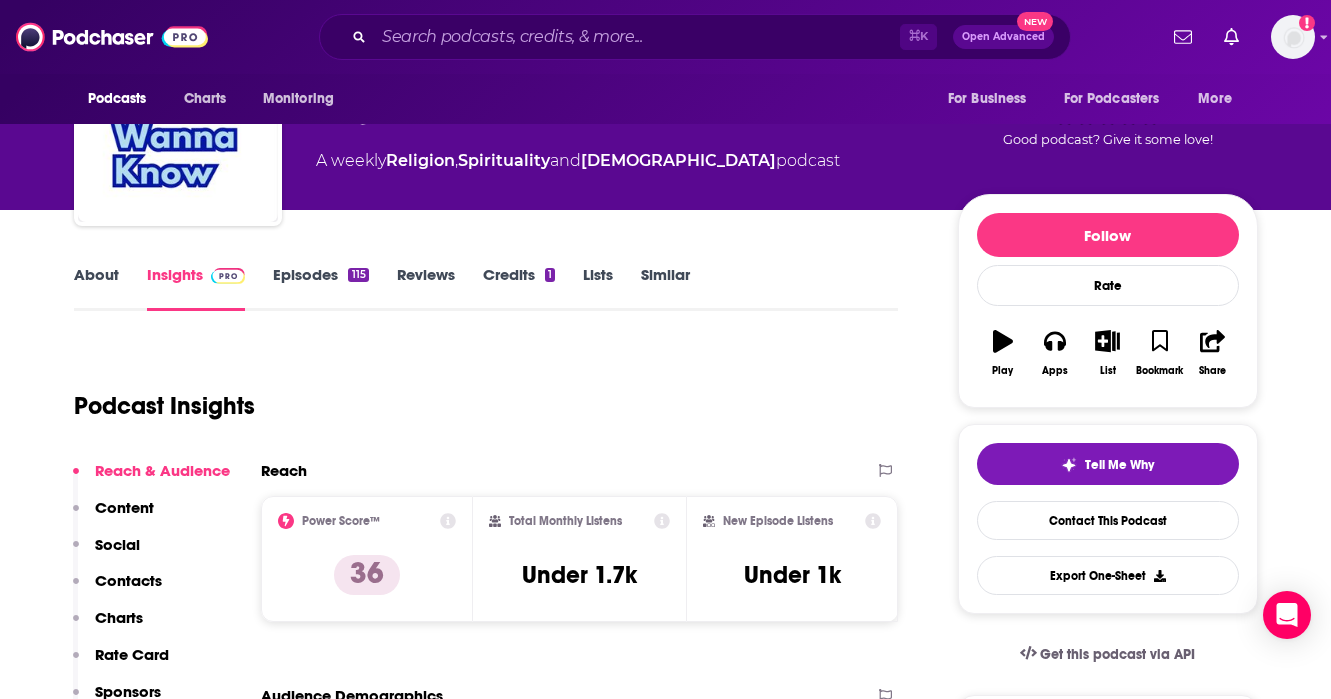 scroll, scrollTop: 133, scrollLeft: 0, axis: vertical 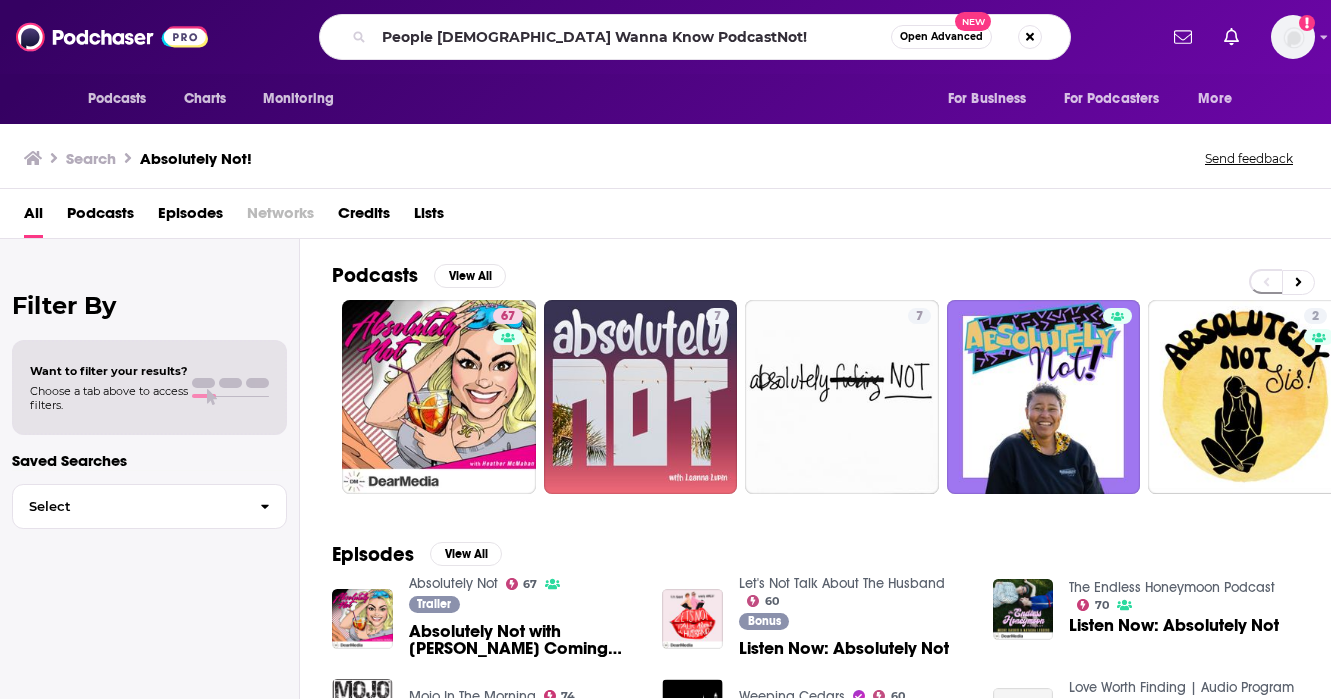 click on "People [DEMOGRAPHIC_DATA] Wanna Know PodcastNot!" at bounding box center (632, 37) 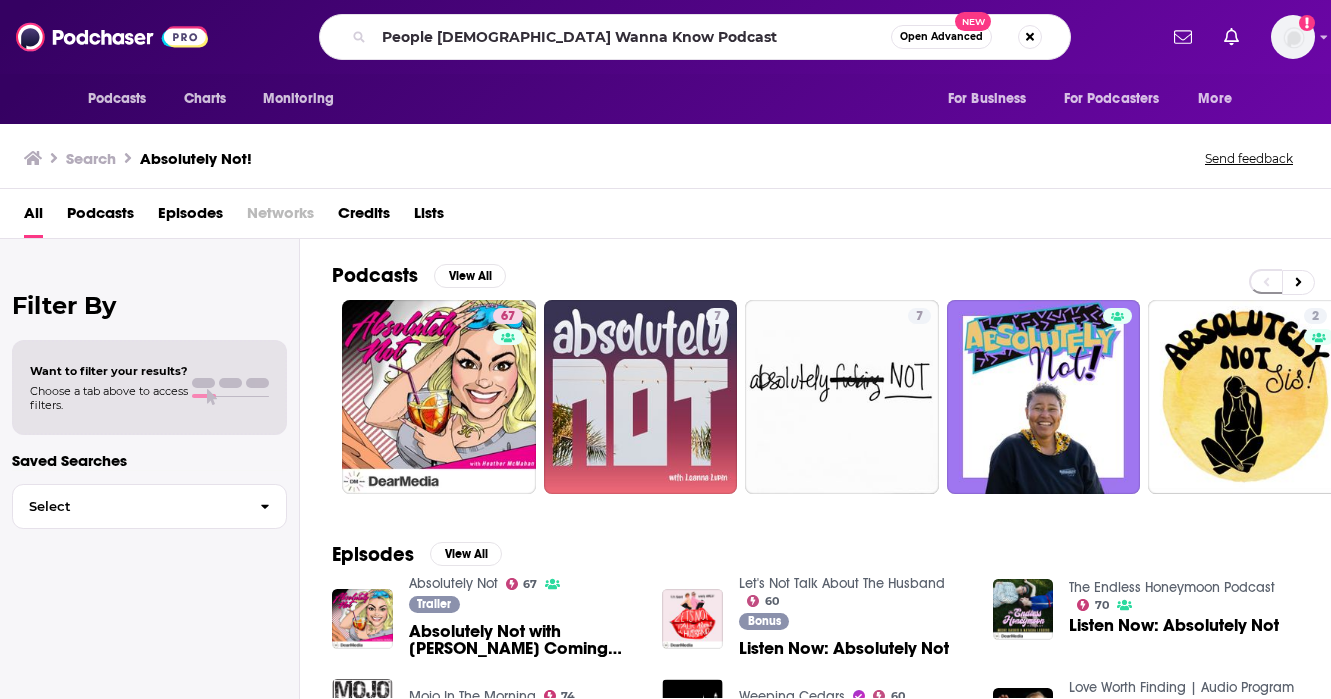 type on "People [DEMOGRAPHIC_DATA] Wanna Know Podcast" 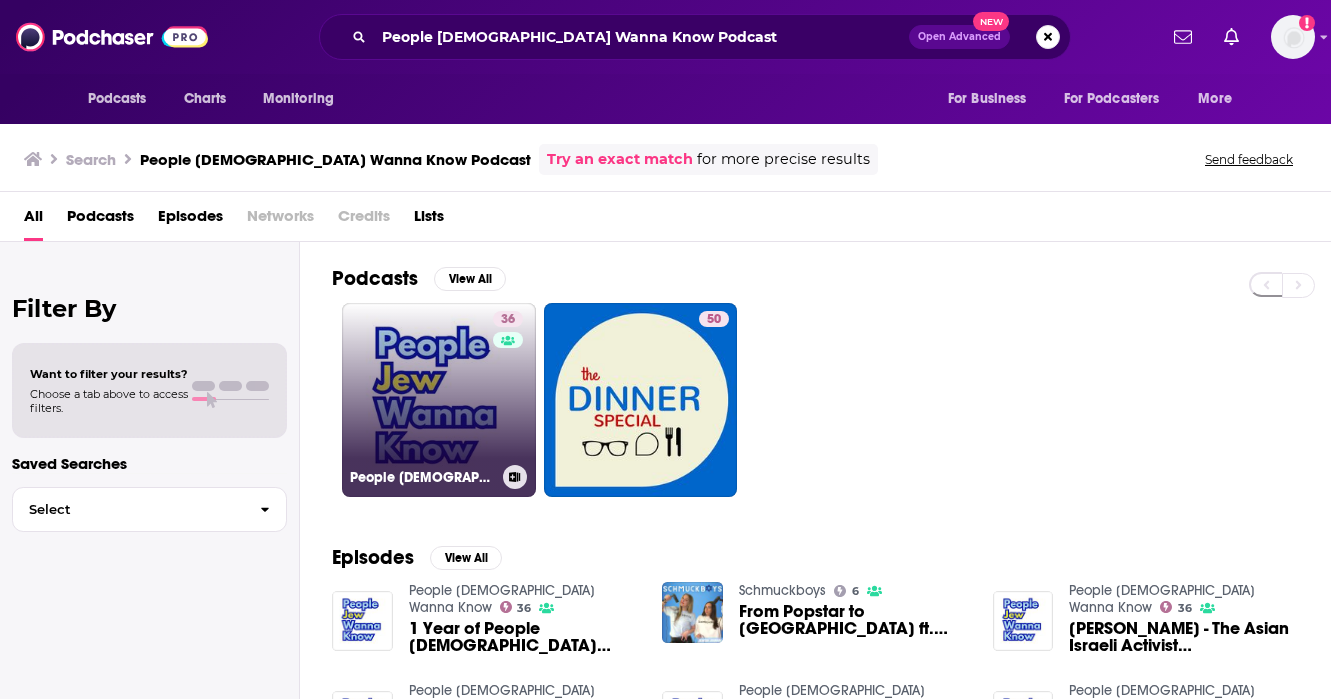 click on "36 People [DEMOGRAPHIC_DATA] Wanna Know" at bounding box center (439, 400) 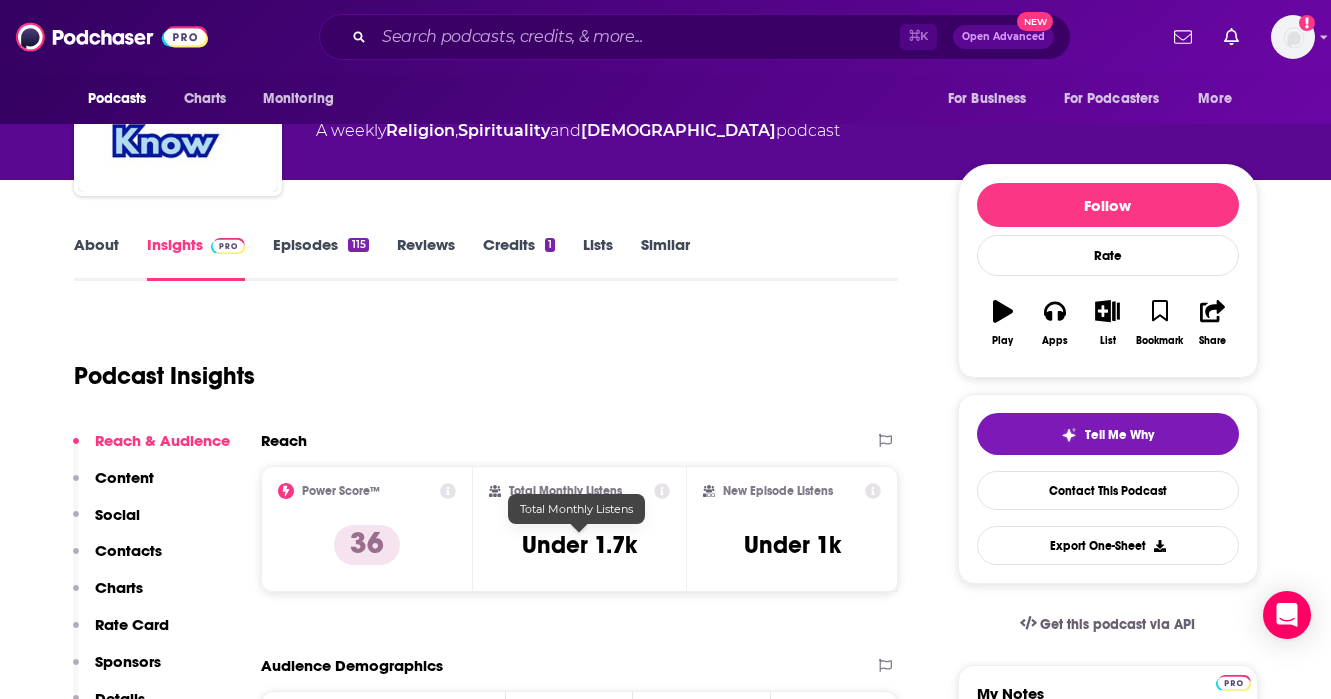 scroll, scrollTop: 152, scrollLeft: 0, axis: vertical 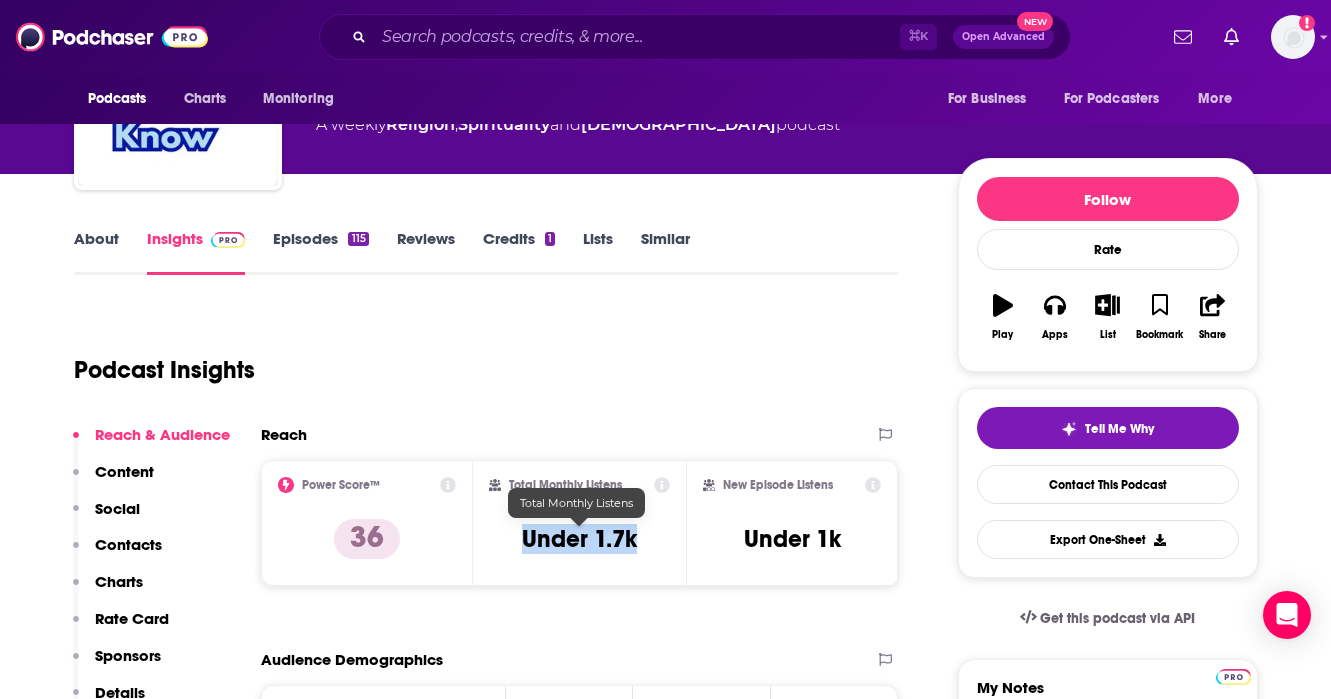 drag, startPoint x: 515, startPoint y: 527, endPoint x: 672, endPoint y: 539, distance: 157.45793 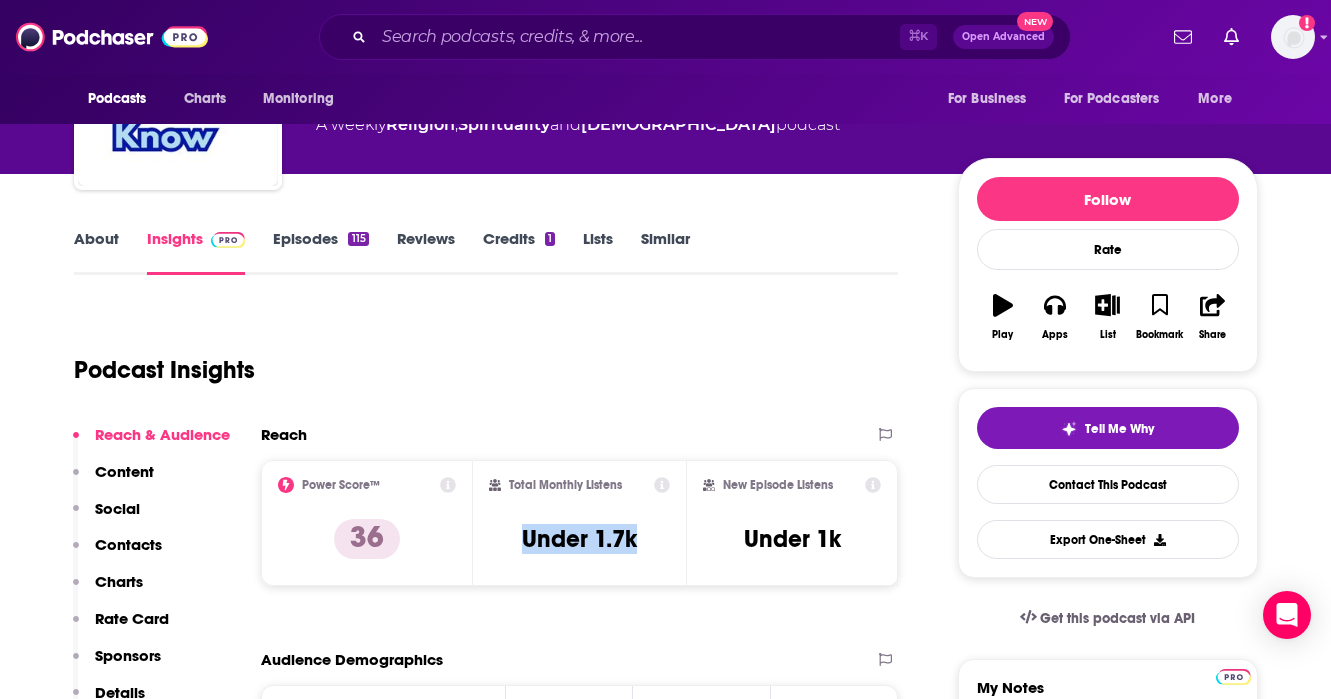copy on "Under 1.7k" 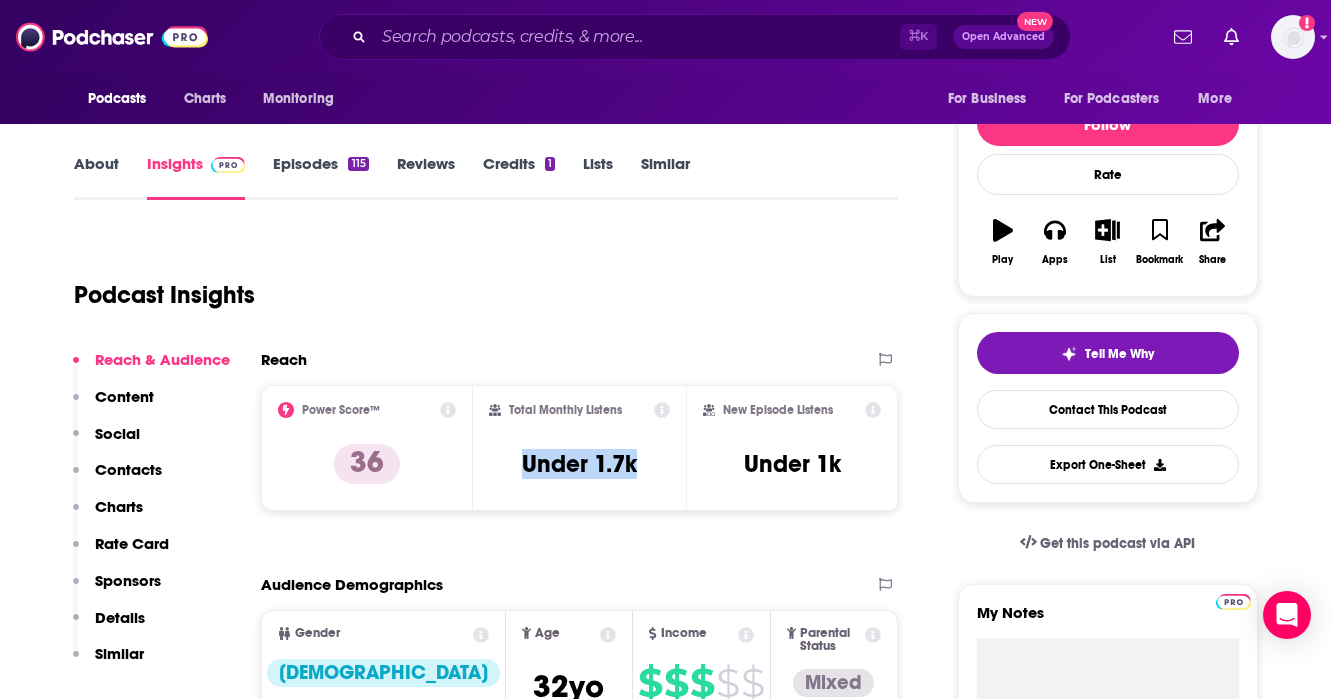 scroll, scrollTop: 228, scrollLeft: 0, axis: vertical 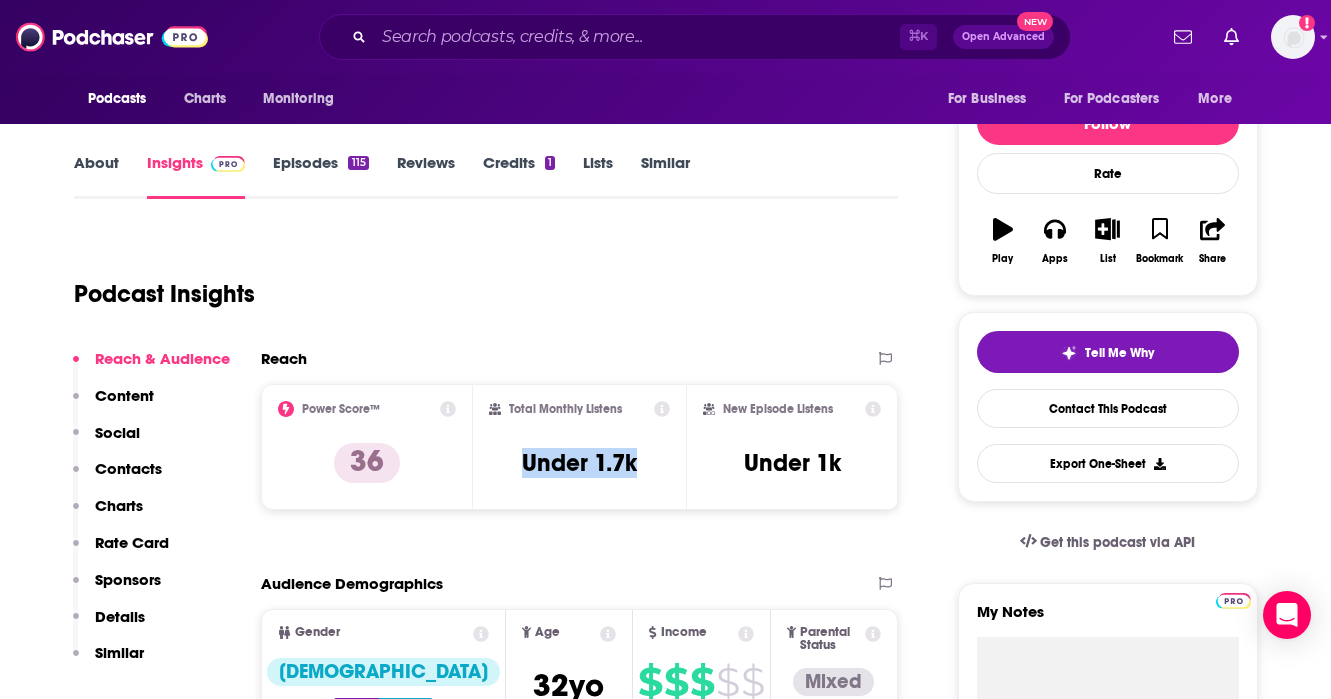 click on "About" at bounding box center [96, 176] 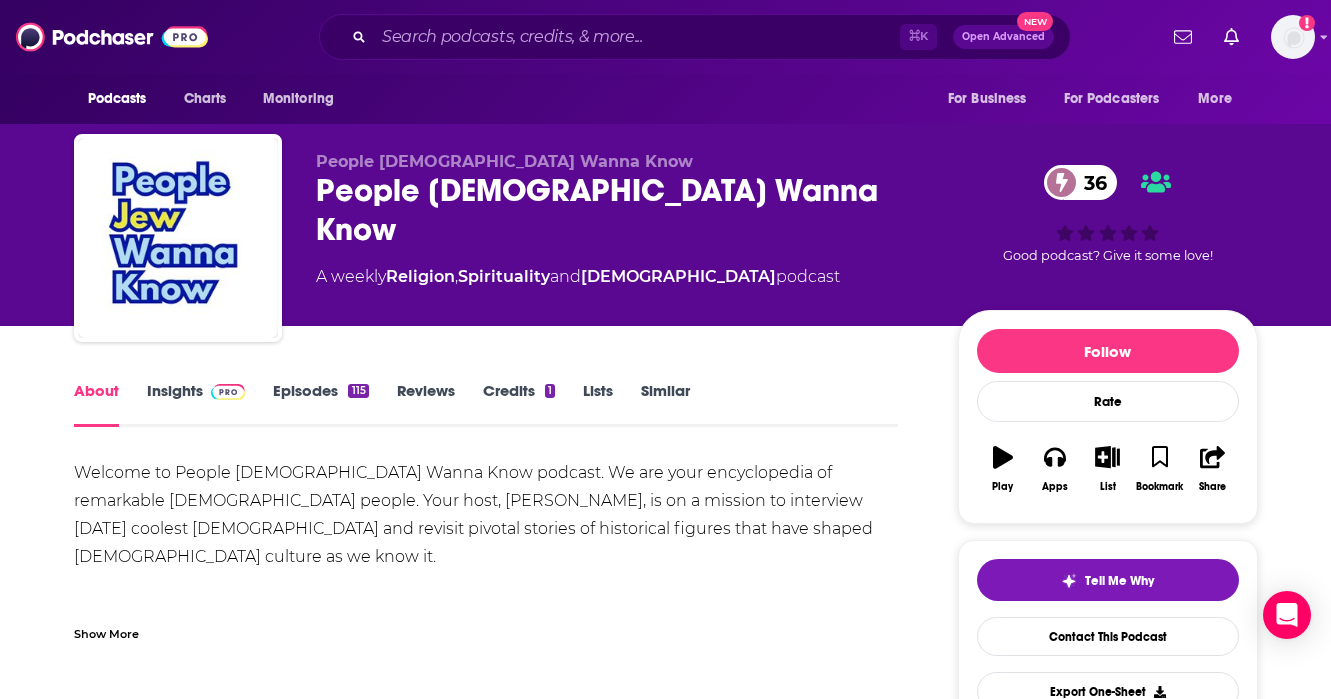scroll, scrollTop: 63, scrollLeft: 0, axis: vertical 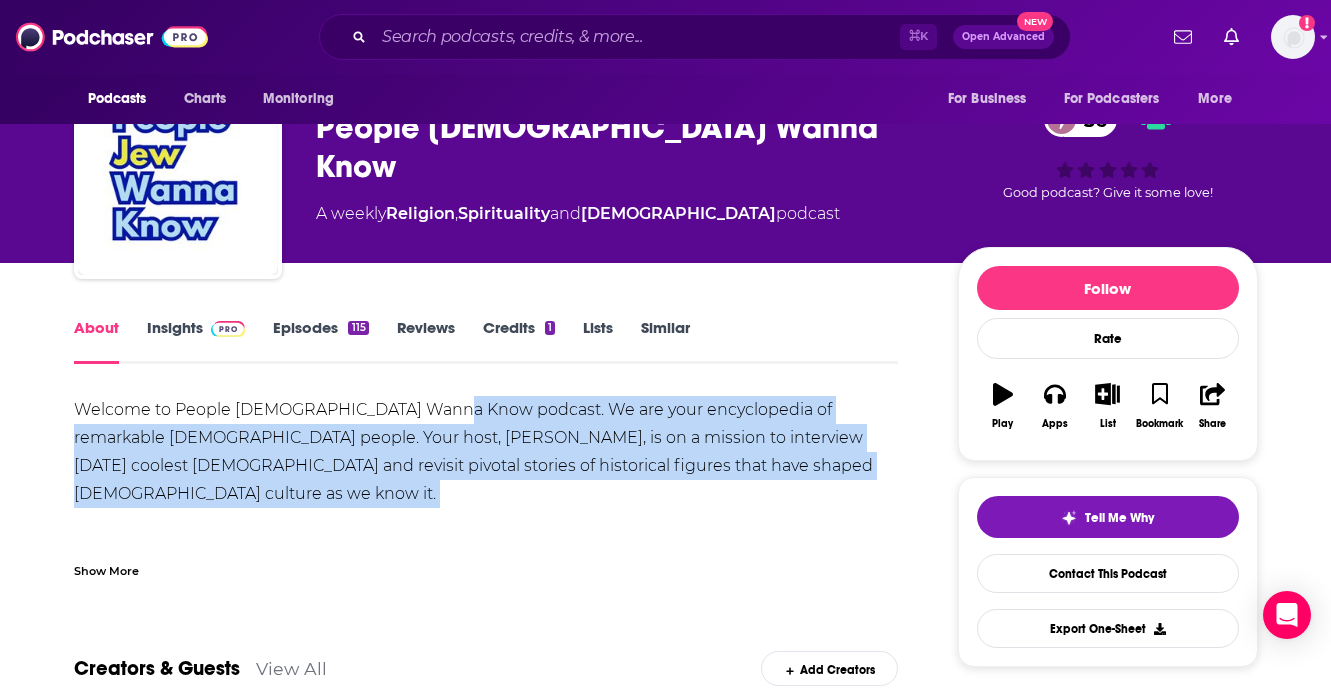 drag, startPoint x: 447, startPoint y: 404, endPoint x: 653, endPoint y: 502, distance: 228.12277 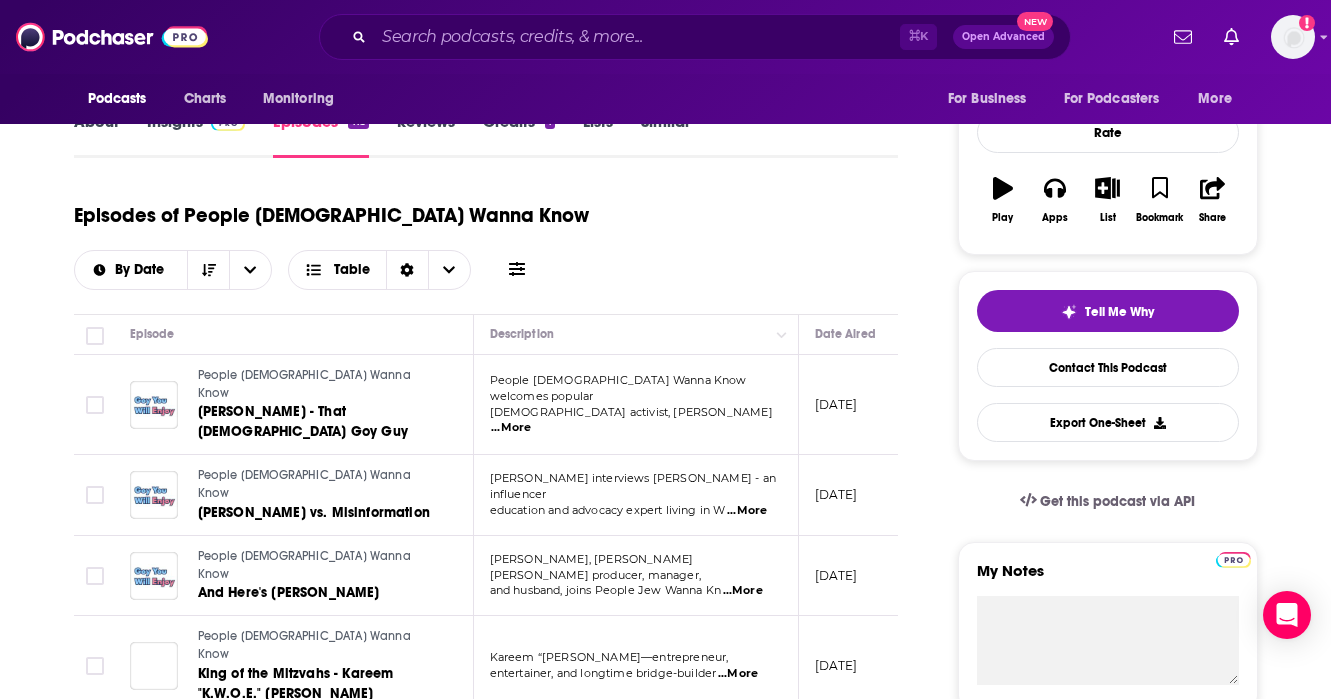 scroll, scrollTop: 277, scrollLeft: 0, axis: vertical 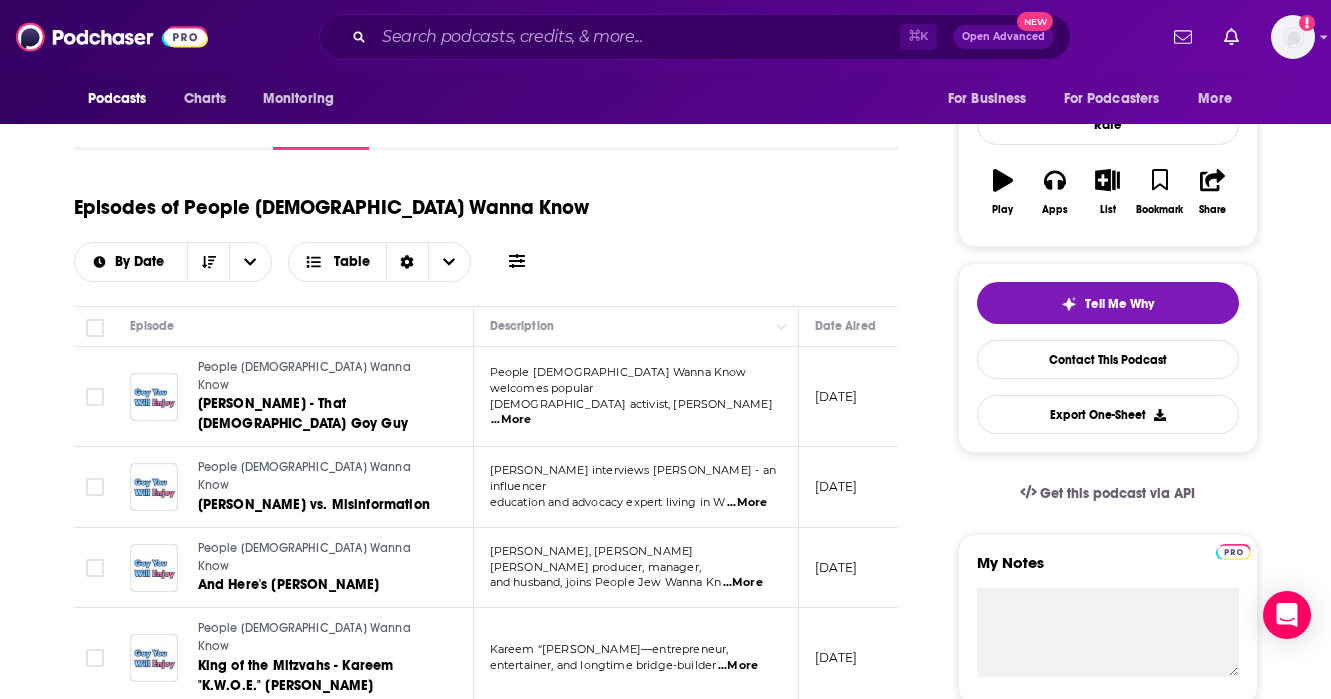 click on "...More" at bounding box center (511, 420) 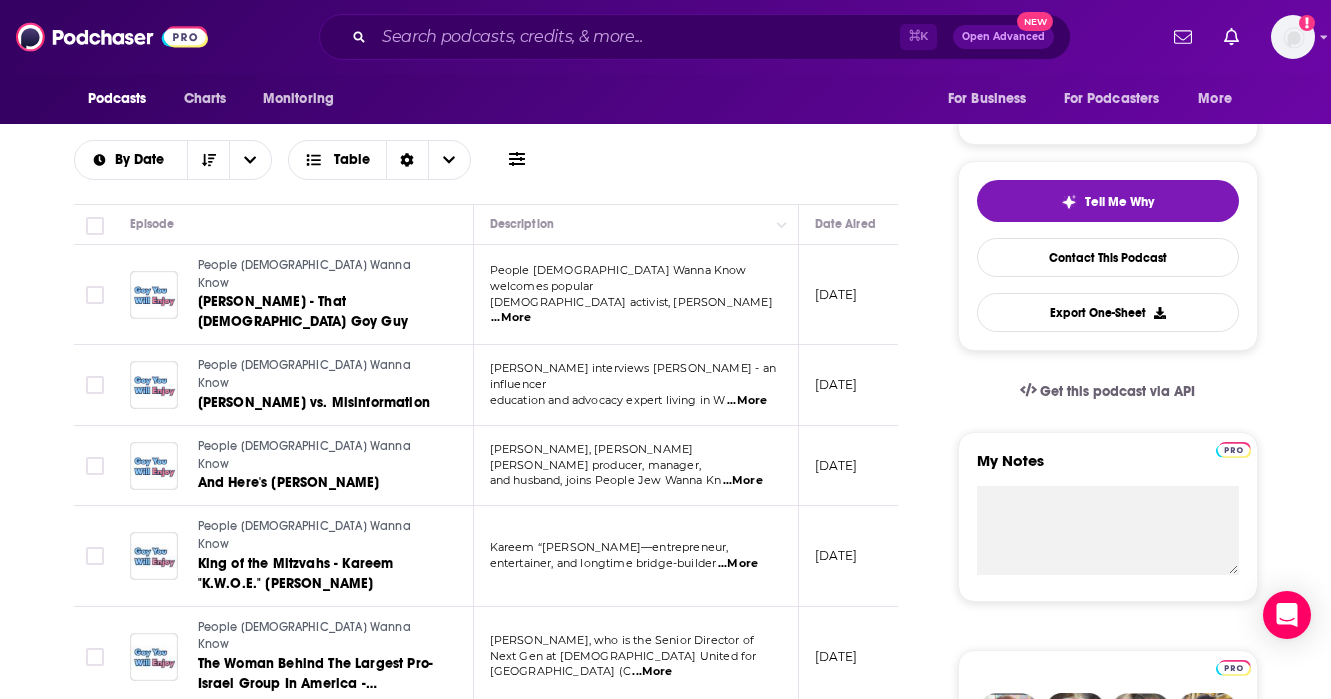 scroll, scrollTop: 371, scrollLeft: 0, axis: vertical 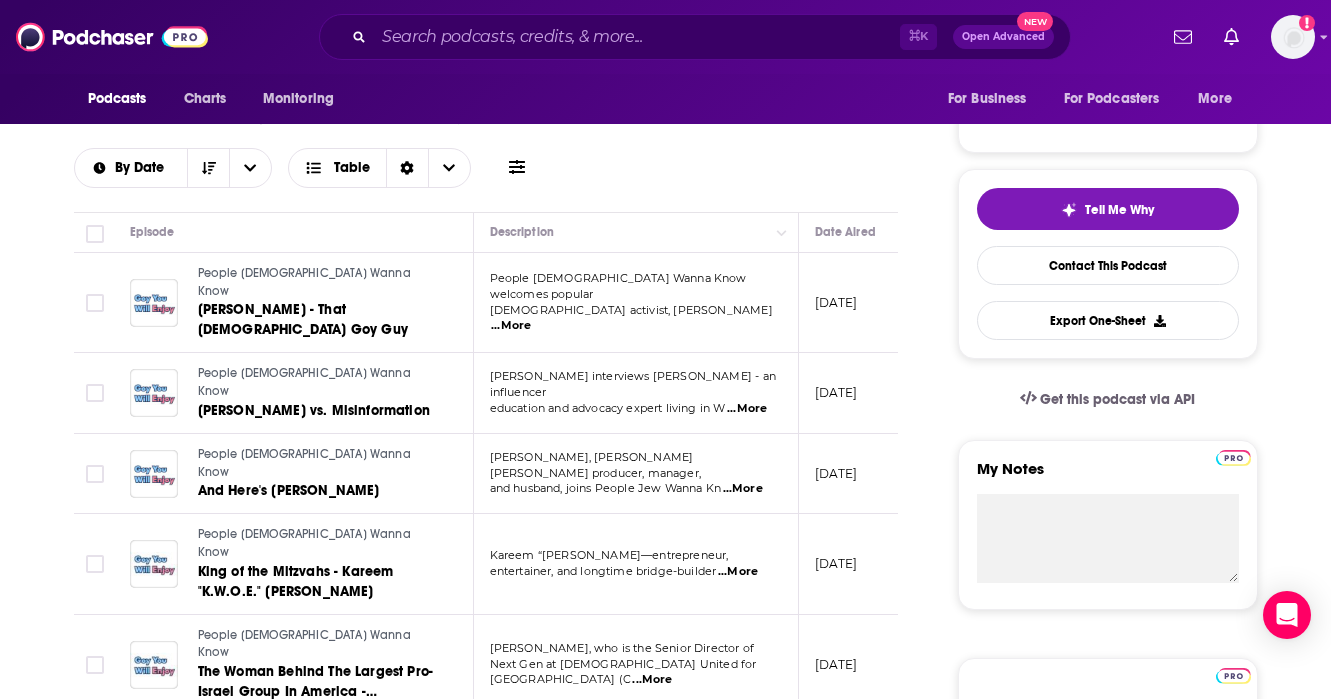 click on "[DEMOGRAPHIC_DATA] activist, [PERSON_NAME]" at bounding box center (631, 310) 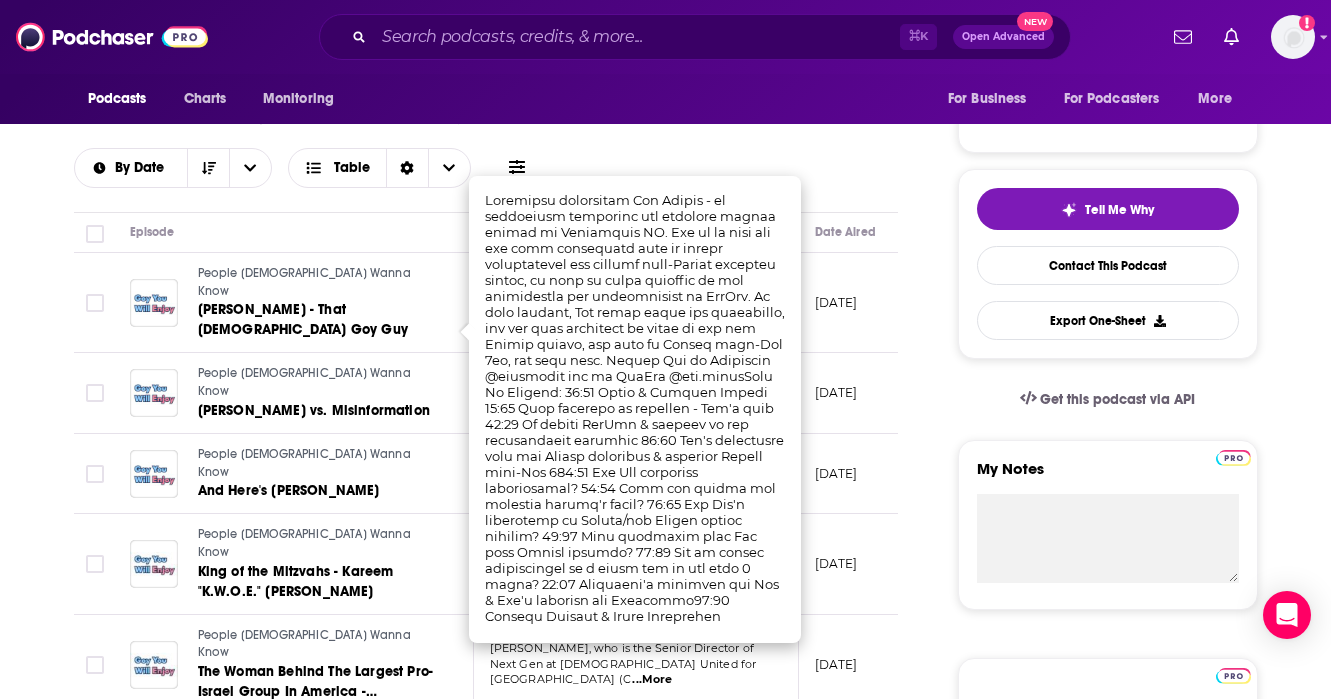 click on "People [DEMOGRAPHIC_DATA] Wanna Know [PERSON_NAME] vs. Misinformation" at bounding box center (318, 392) 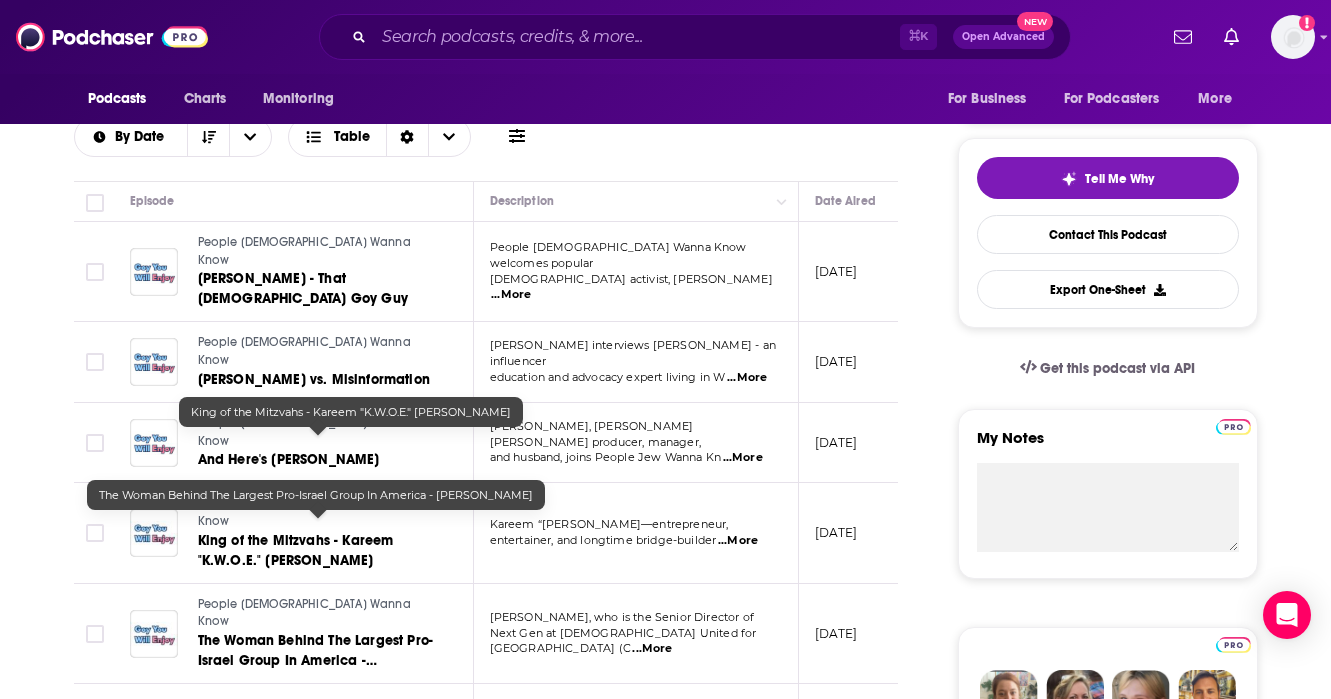 scroll, scrollTop: 407, scrollLeft: 0, axis: vertical 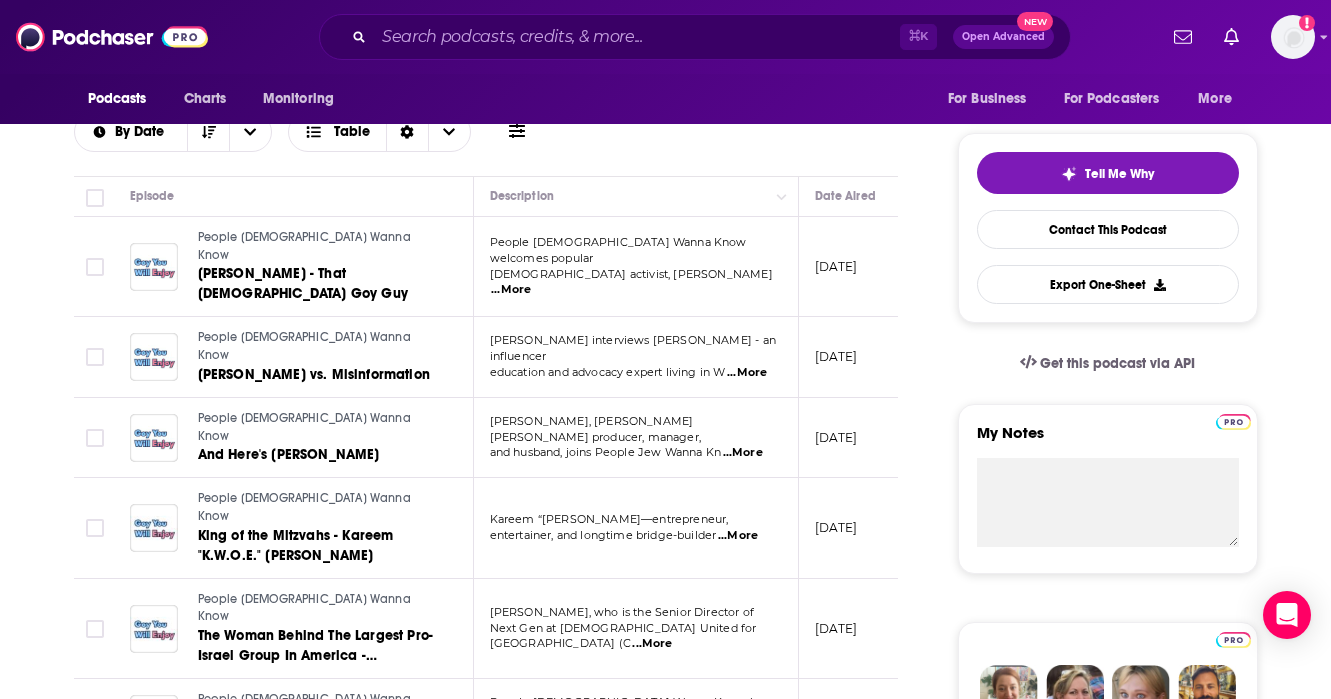 click on "...More" at bounding box center [738, 536] 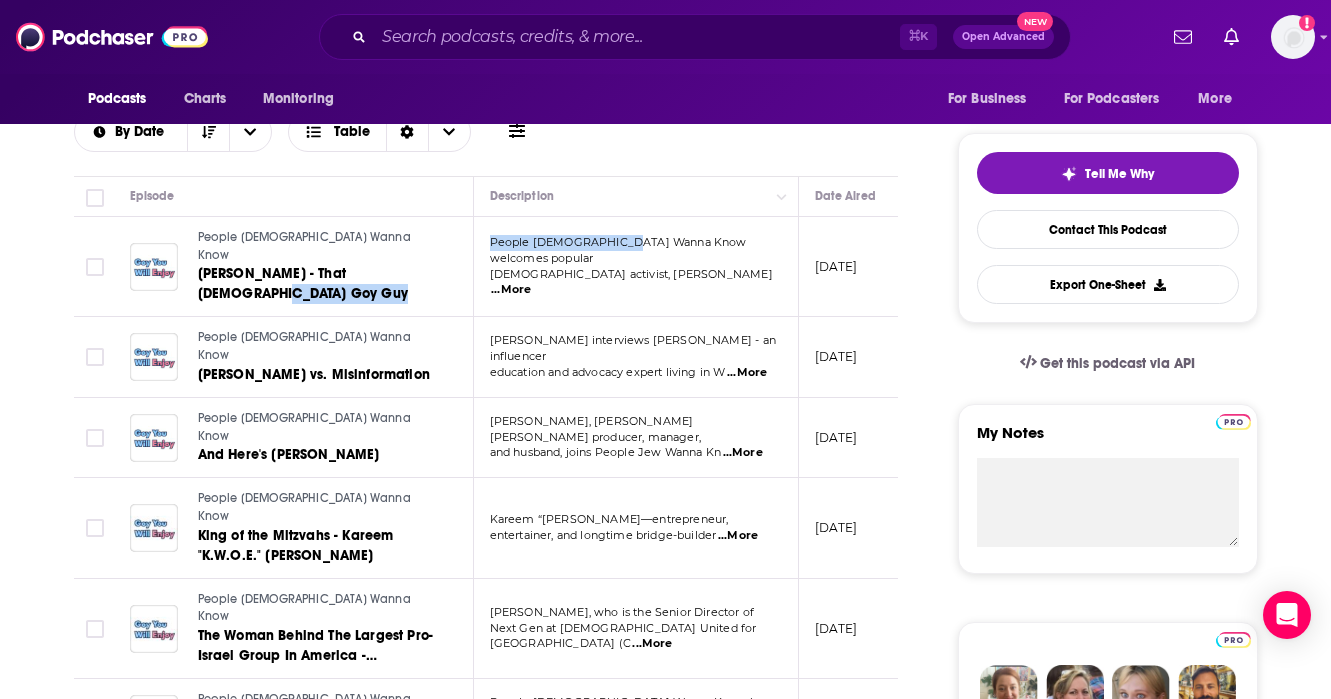drag, startPoint x: 471, startPoint y: 208, endPoint x: 630, endPoint y: 208, distance: 159 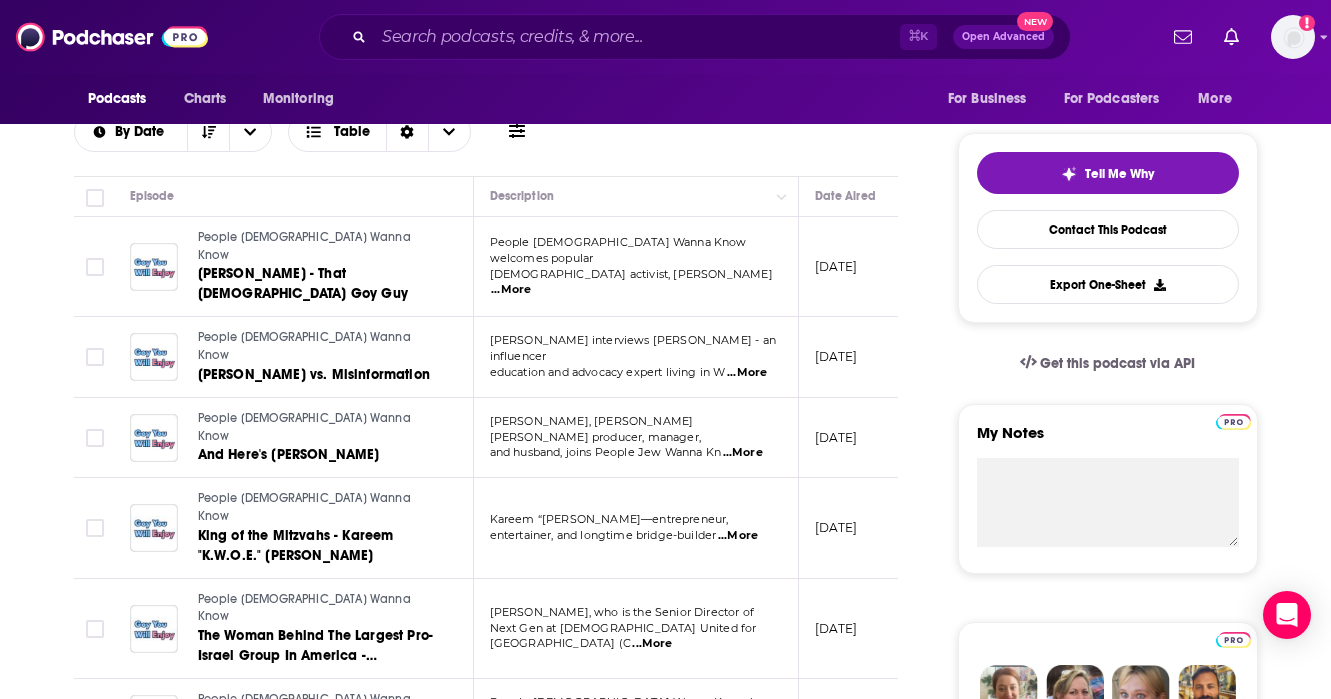 click on "...More" at bounding box center [747, 373] 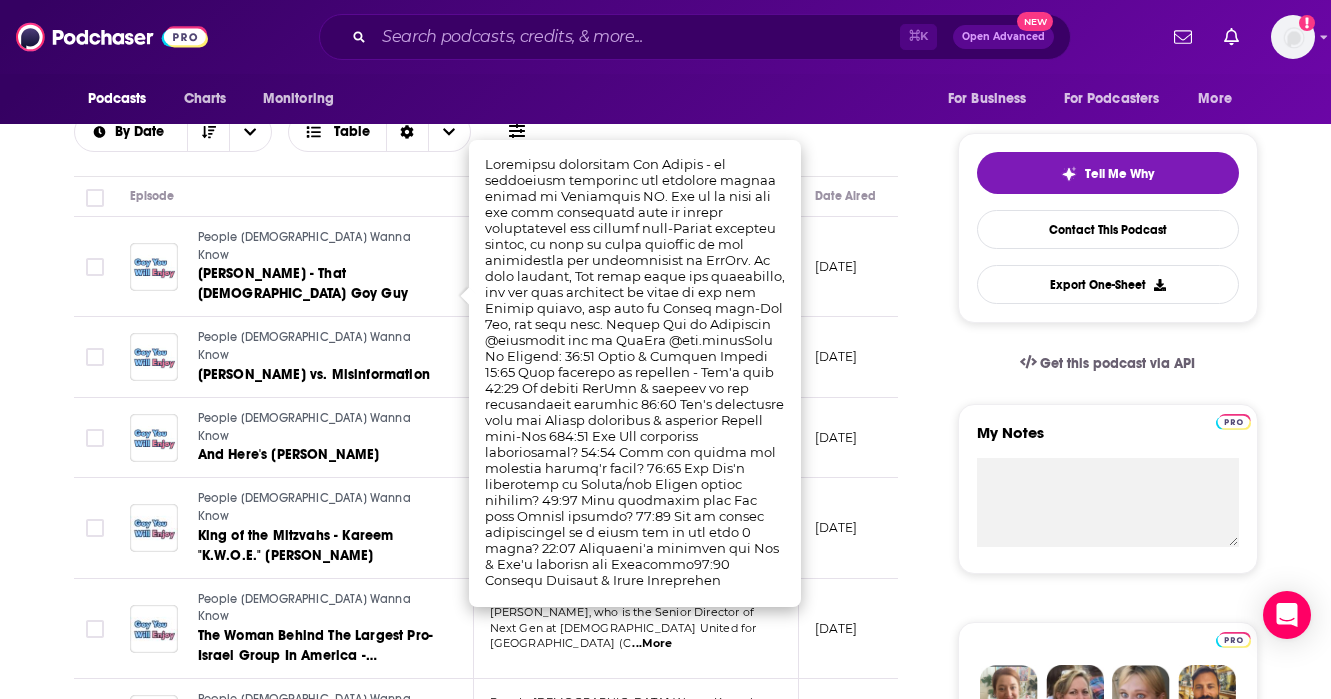 click on "About Insights Episodes 115 Reviews Credits 1 Lists Similar Episodes of People Jew Wanna Know By Date Table Episode Description Date Aired Reach Episode Guests Length People Jew Wanna Know [PERSON_NAME] - That [DEMOGRAPHIC_DATA] Goy Guy People Jew Wanna Know welcomes popular [DEMOGRAPHIC_DATA] activist, [PERSON_NAME]  ...More [DATE] Under 1k -- 48:32 s People Jew Wanna Know [PERSON_NAME] vs. Misinformation [PERSON_NAME] interviews [PERSON_NAME] - an influencer education and advocacy expert living in W  ...More [DATE] Under 1k -- 42:36 s People Jew Wanna Know And Here's [PERSON_NAME] [PERSON_NAME], [PERSON_NAME] [PERSON_NAME] producer, manager, and husband, joins People Jew Wanna Kn  ...More [DATE] Under 1.1k -- 52:45 s People Jew Wanna Know King of the Mitzvahs - Kareem "K.W.O.E." [PERSON_NAME] “K.W.O.E.” [PERSON_NAME]—entrepreneur, entertainer, and longtime bridge-builder   ...More [DATE] Under 1.1k -- 45:52 s People Jew Wanna Know The Woman Behind The Largest Pro-Israel Group In America - [PERSON_NAME]  ...More s" at bounding box center (500, 1360) 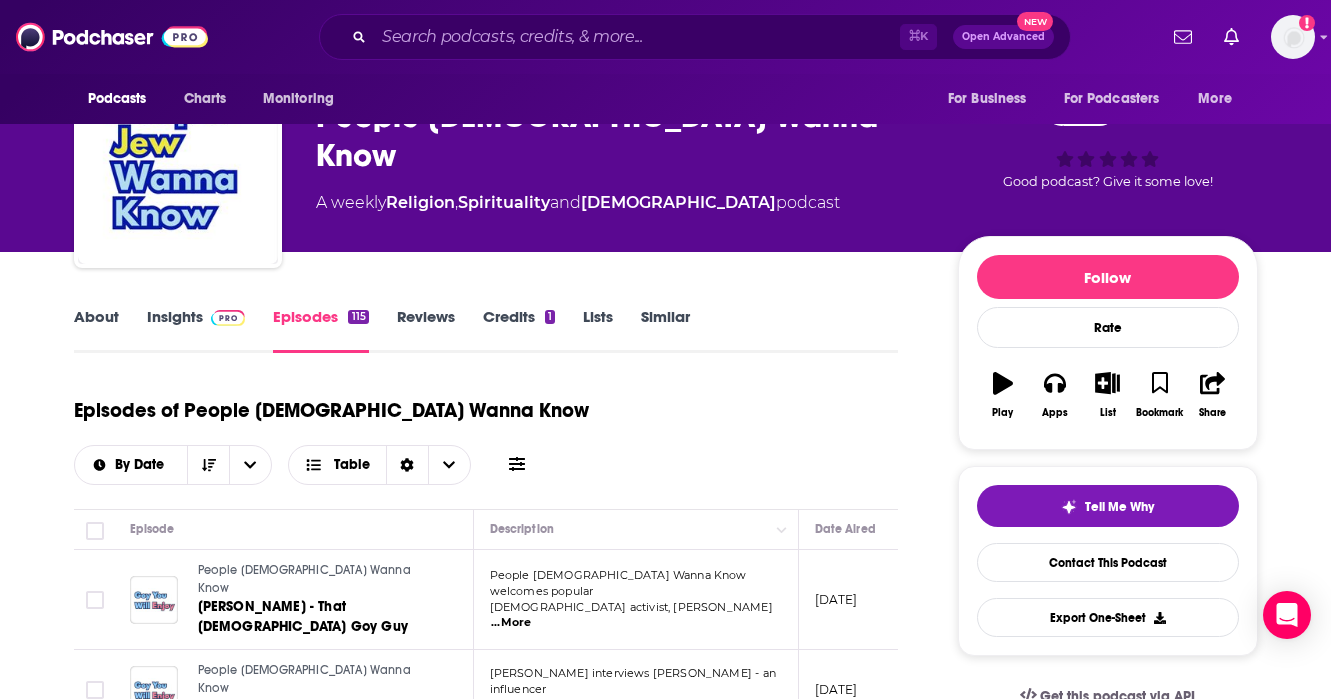 scroll, scrollTop: 0, scrollLeft: 0, axis: both 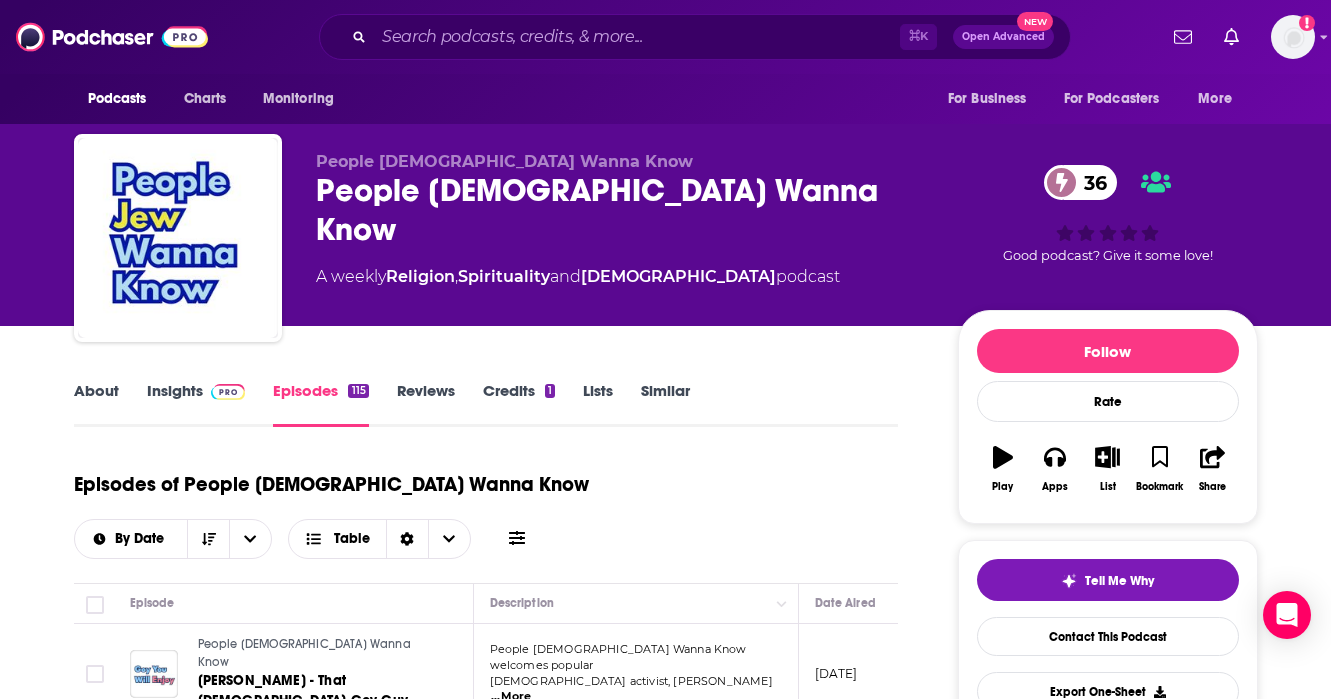 click on "About" at bounding box center [96, 404] 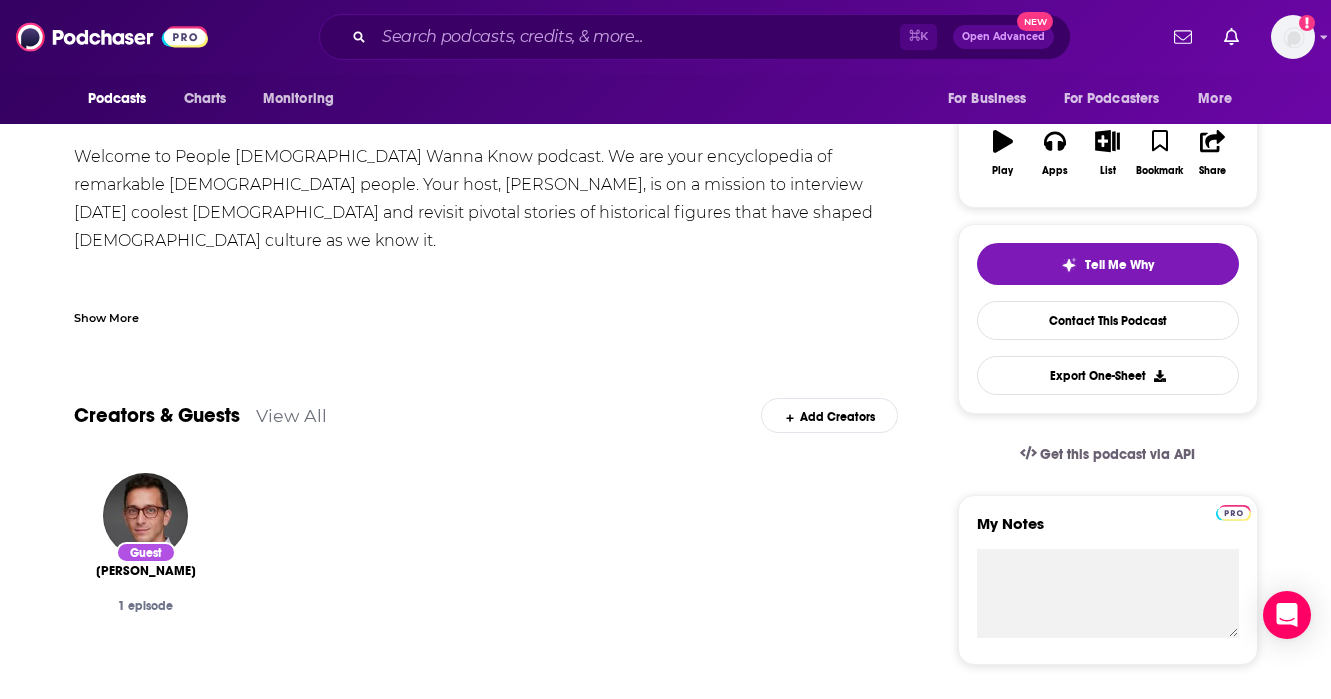 scroll, scrollTop: 0, scrollLeft: 0, axis: both 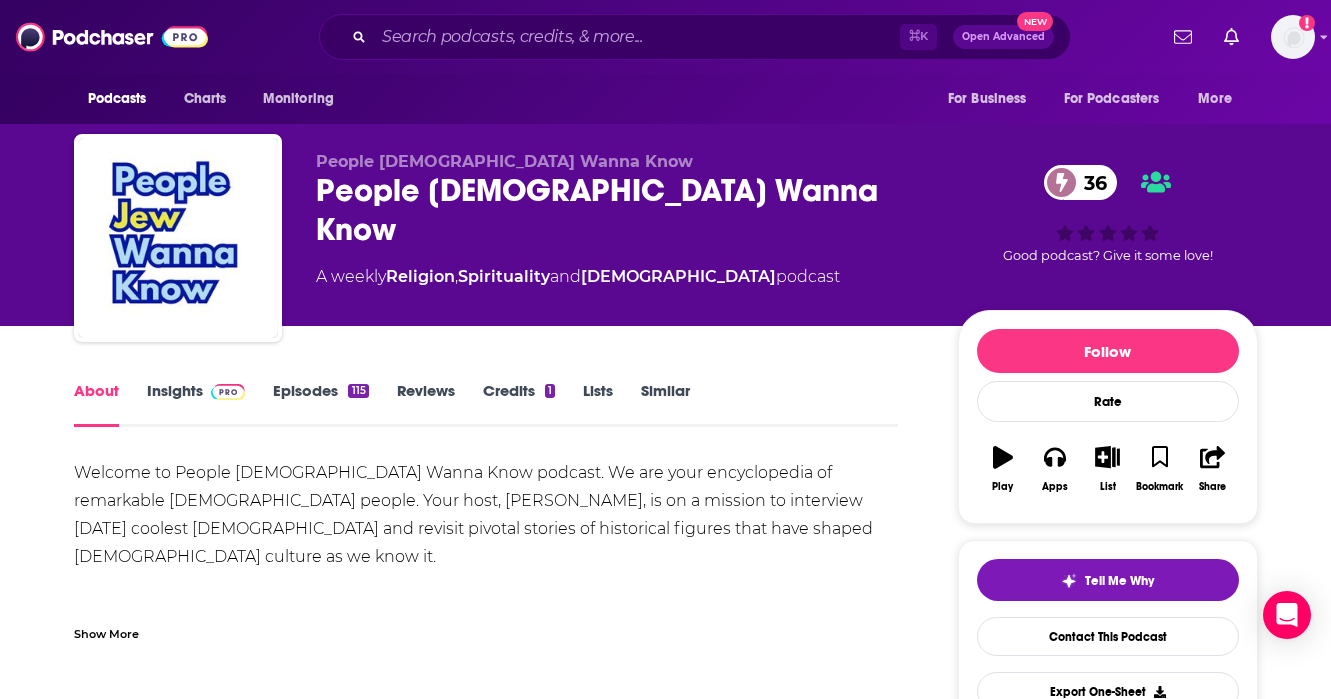 click on "Insights" at bounding box center (196, 404) 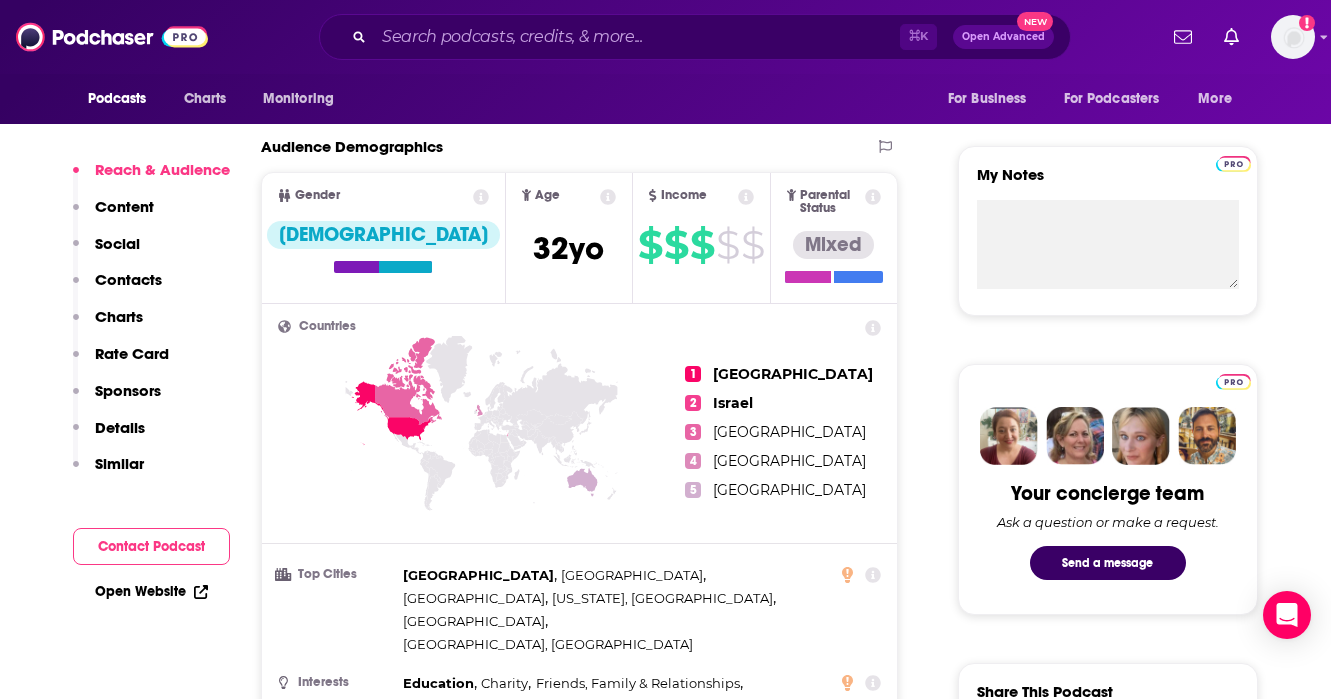 scroll, scrollTop: 0, scrollLeft: 0, axis: both 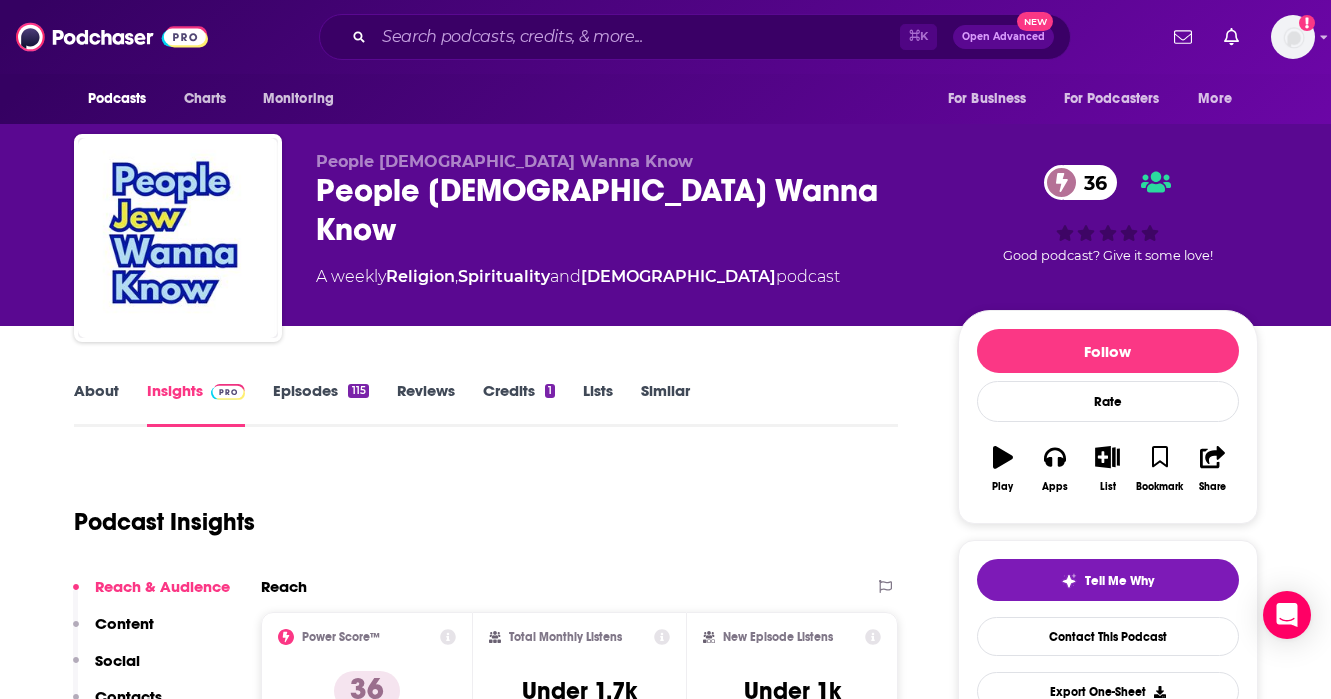 click on "Episodes 115" at bounding box center [320, 404] 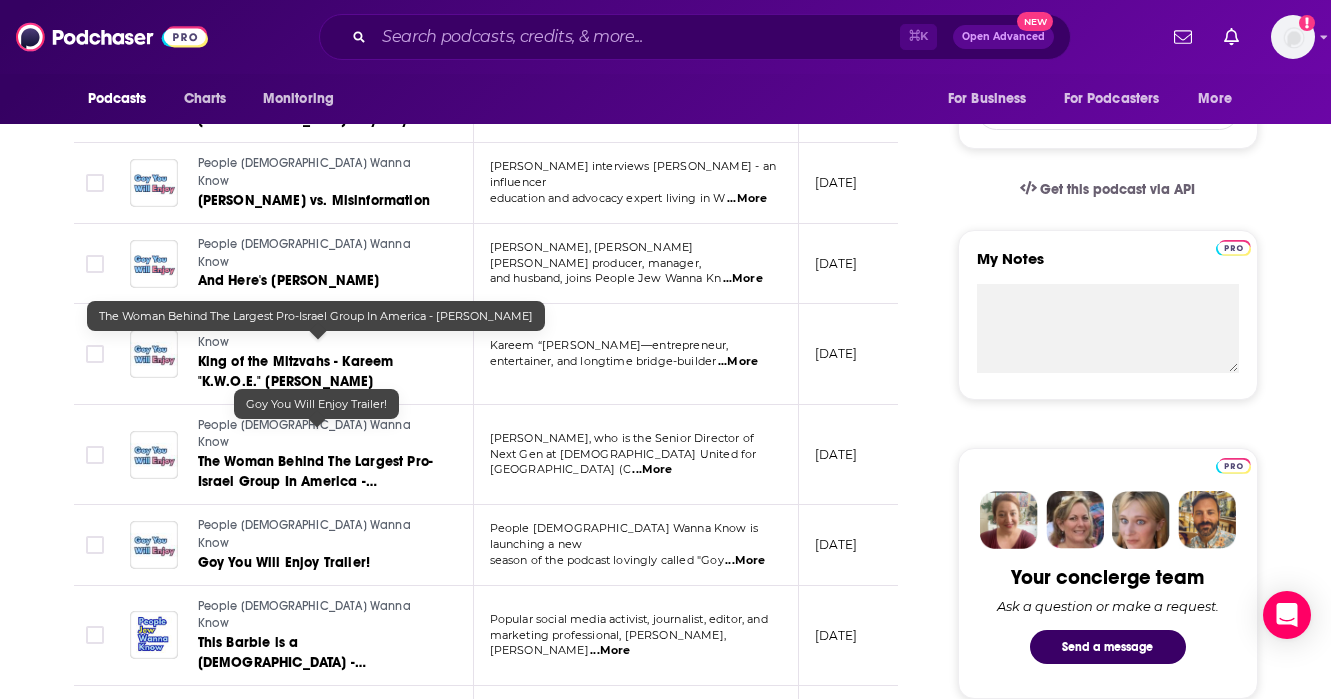 scroll, scrollTop: 648, scrollLeft: 0, axis: vertical 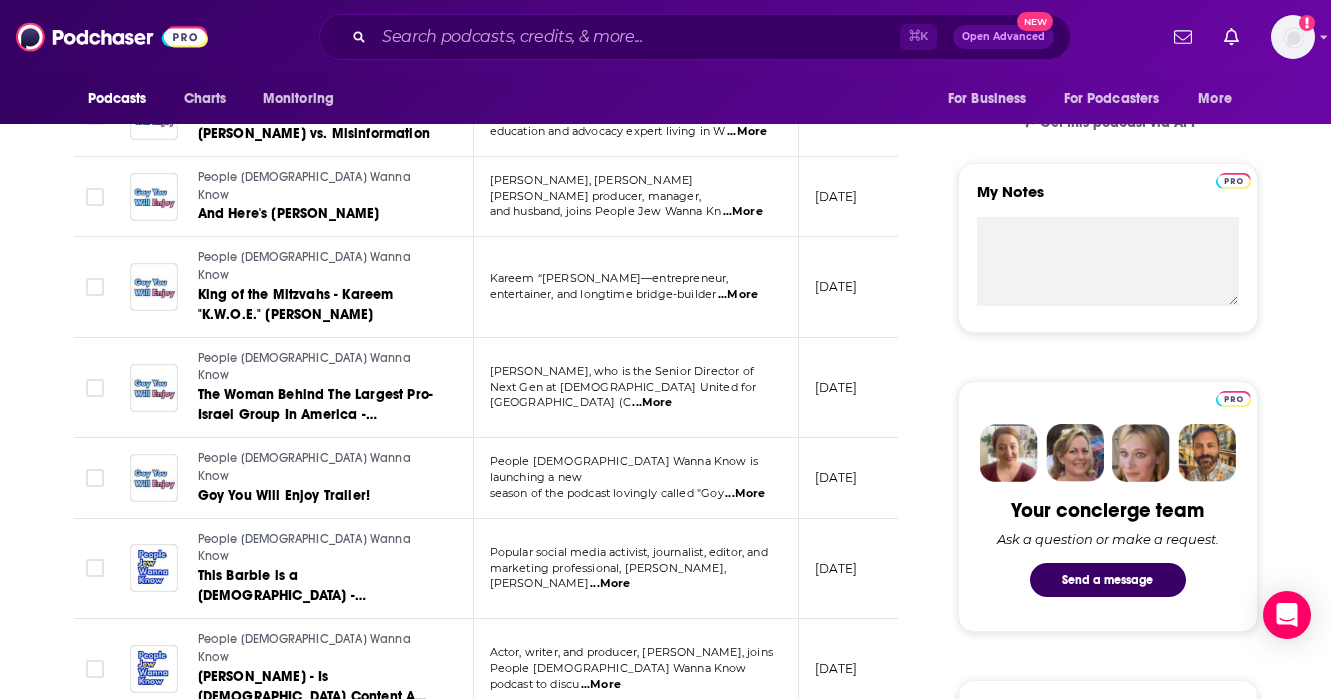 click on "[PERSON_NAME], who is the Senior Director of Next Gen at [DEMOGRAPHIC_DATA] United for Israel (C  ...More" at bounding box center (636, 388) 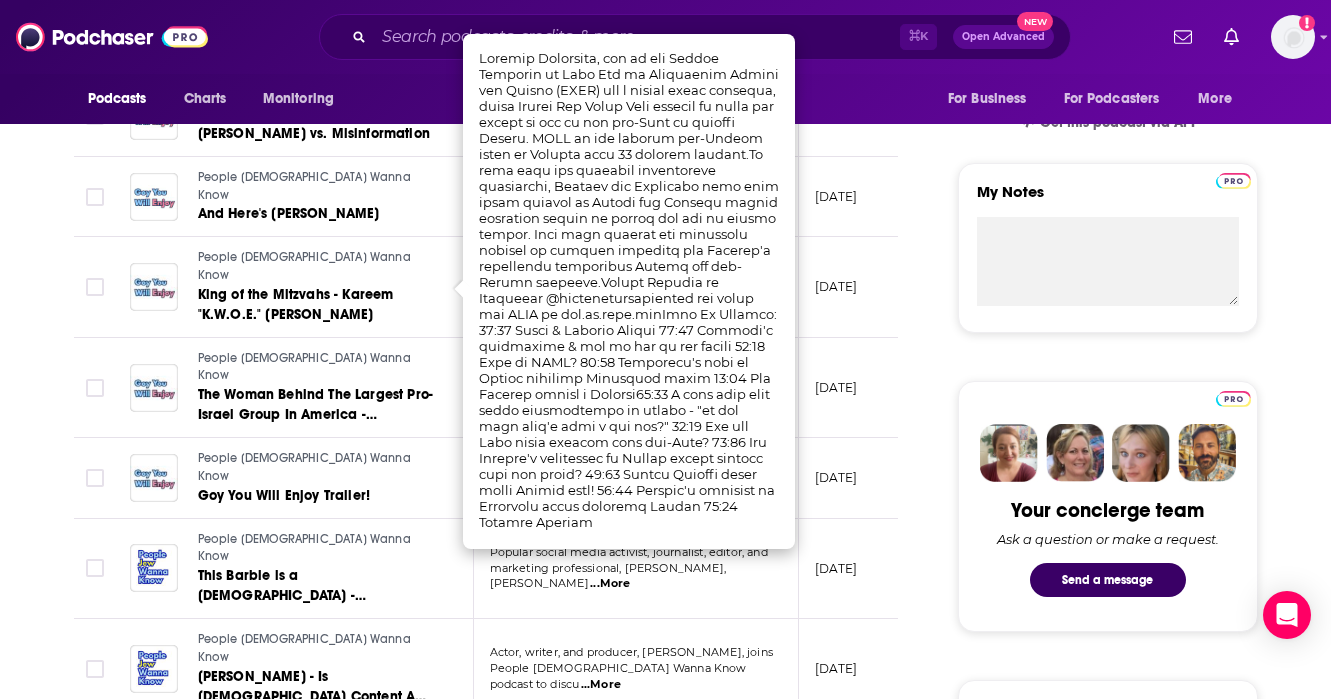 click on "People [DEMOGRAPHIC_DATA] Wanna Know" at bounding box center [318, 648] 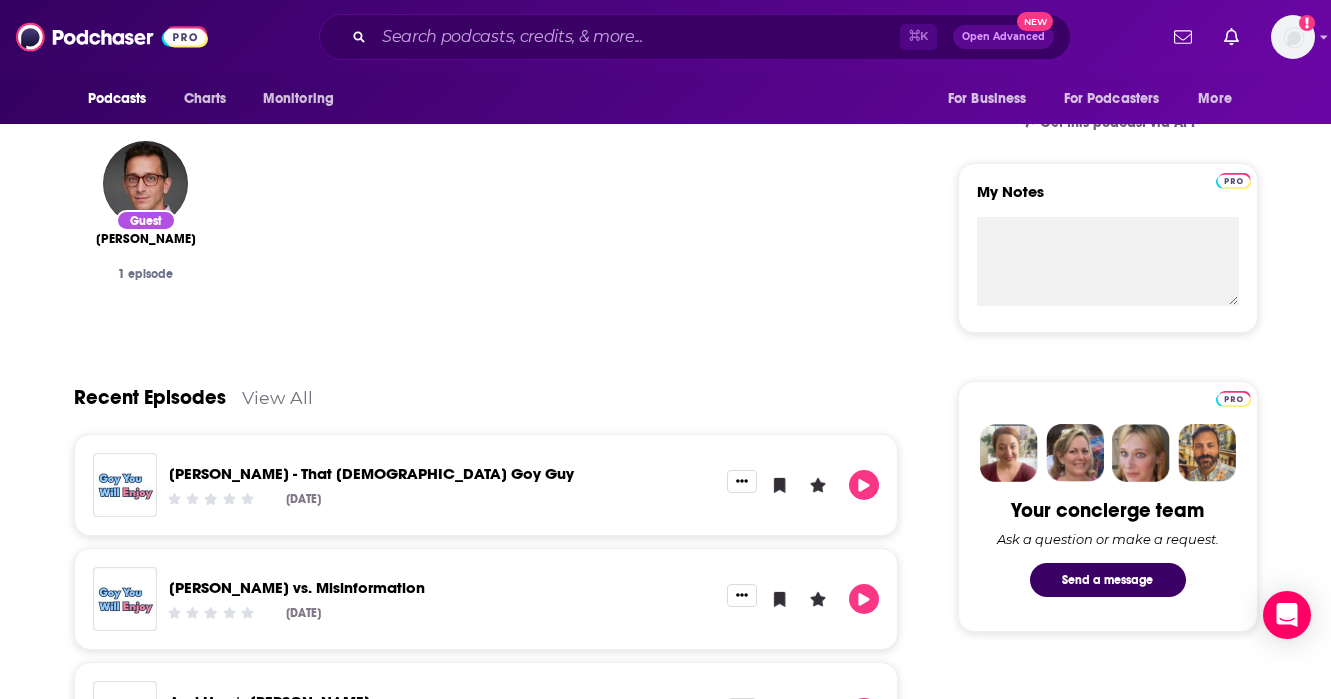 scroll, scrollTop: 0, scrollLeft: 0, axis: both 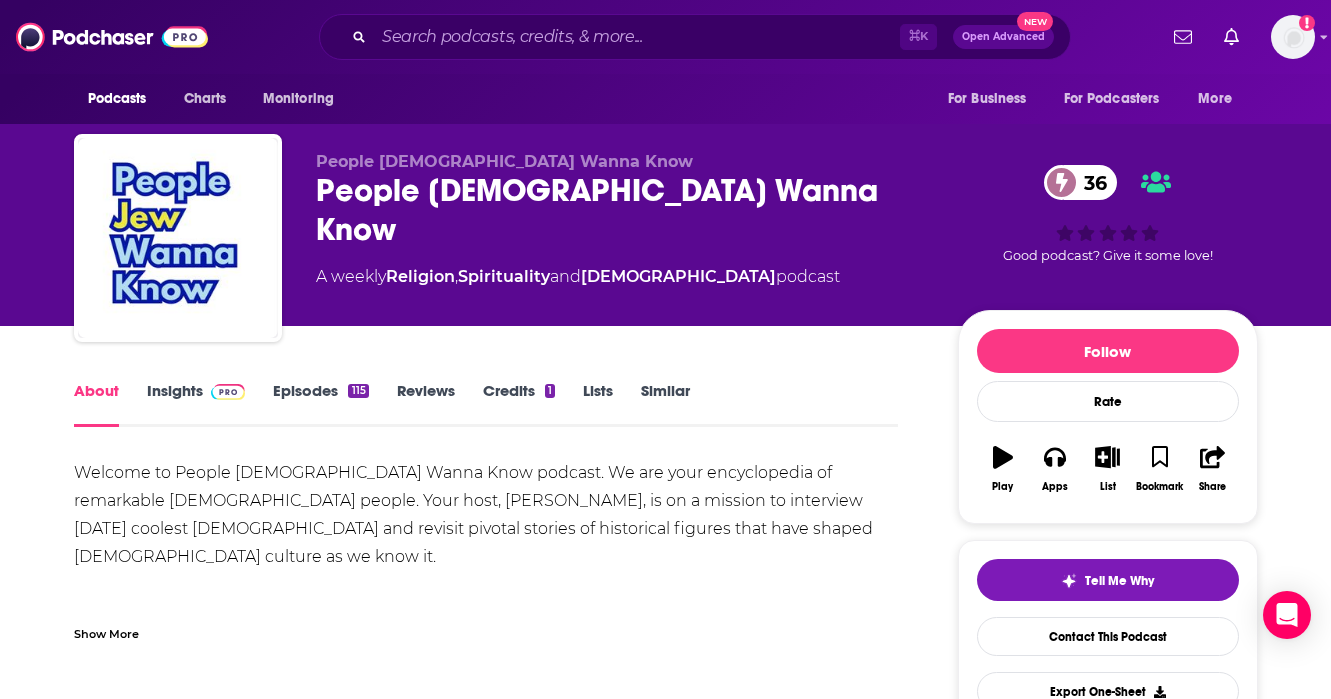 click on "Episodes 115" at bounding box center [320, 404] 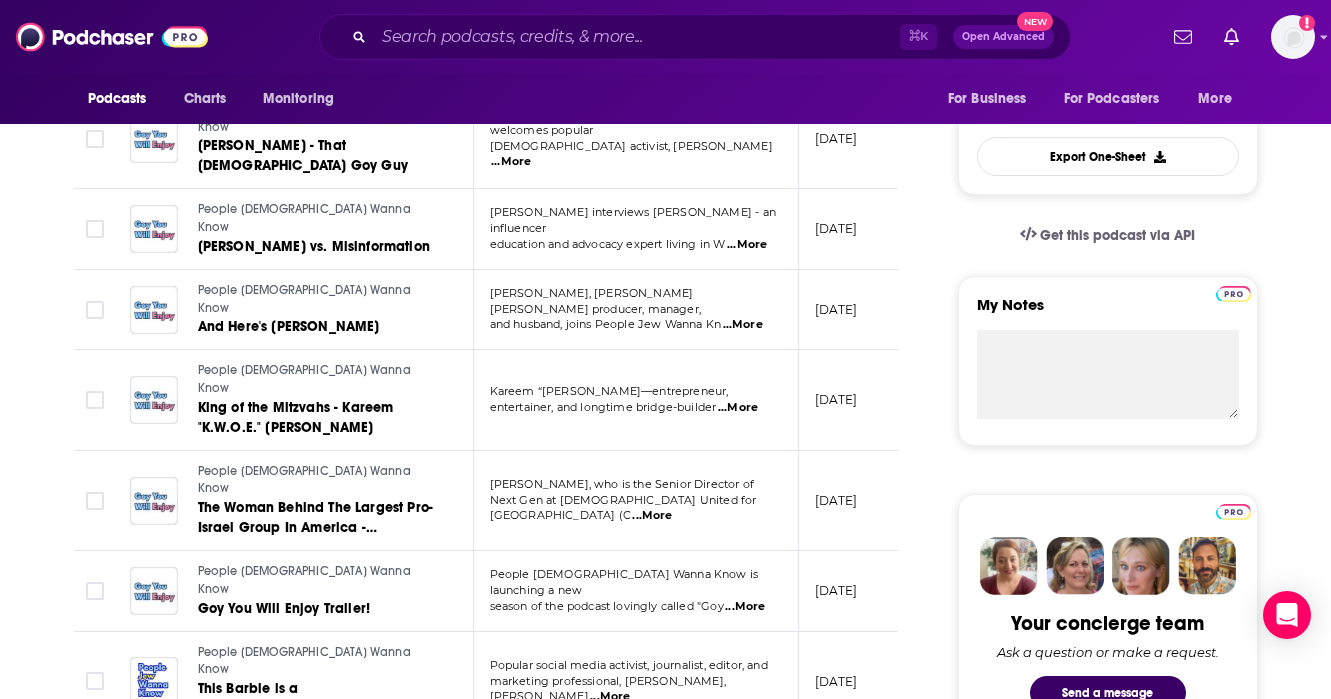 scroll, scrollTop: 9, scrollLeft: 0, axis: vertical 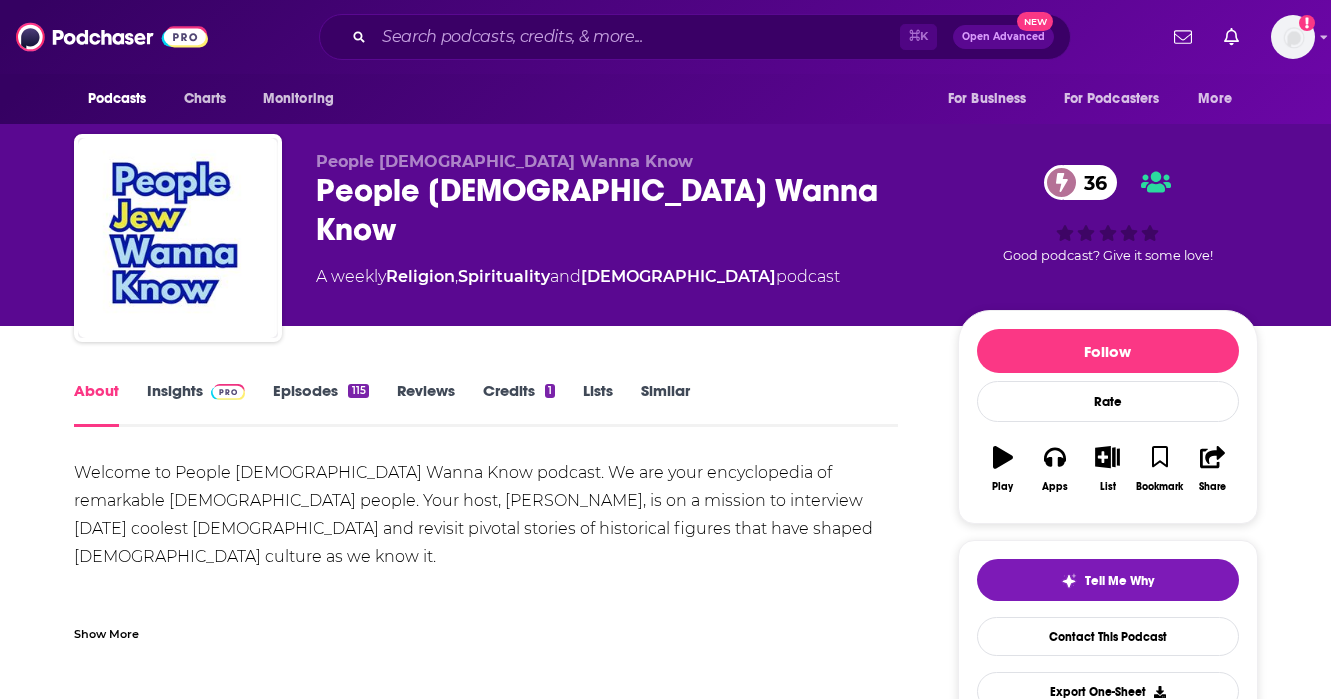 click on "Episodes 115" at bounding box center [320, 404] 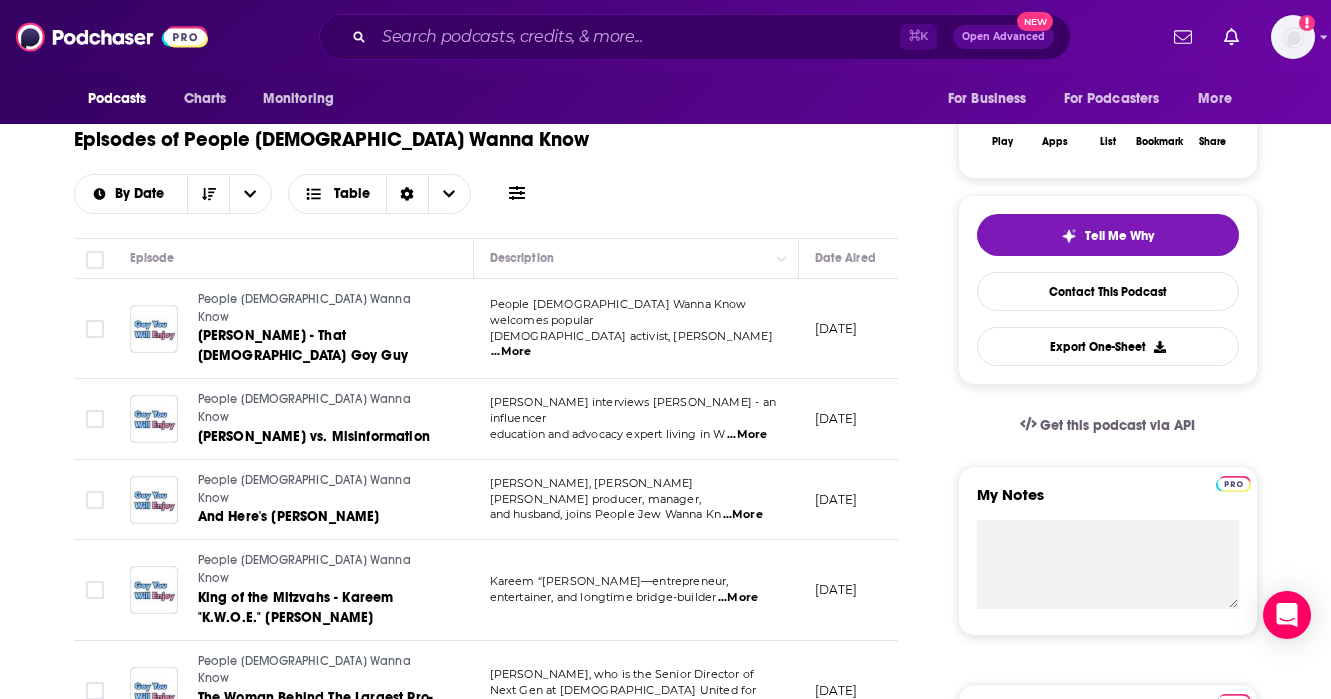 scroll, scrollTop: 354, scrollLeft: 0, axis: vertical 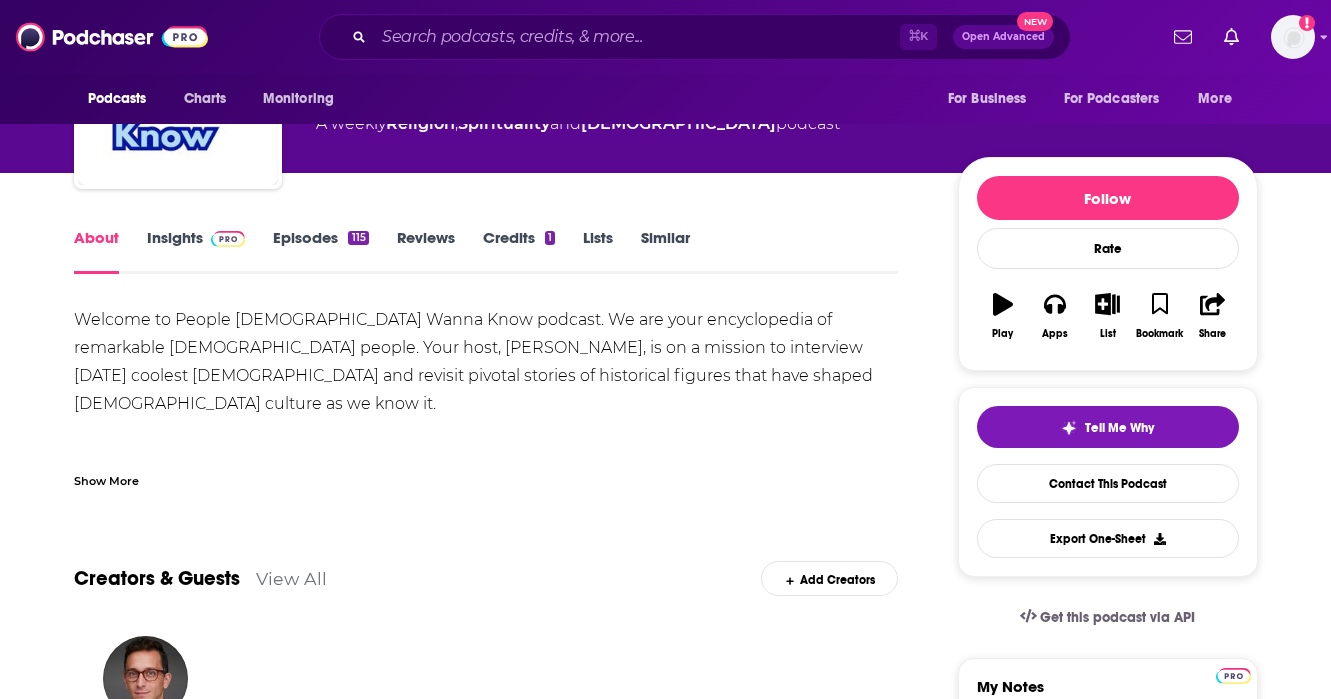 click at bounding box center [228, 239] 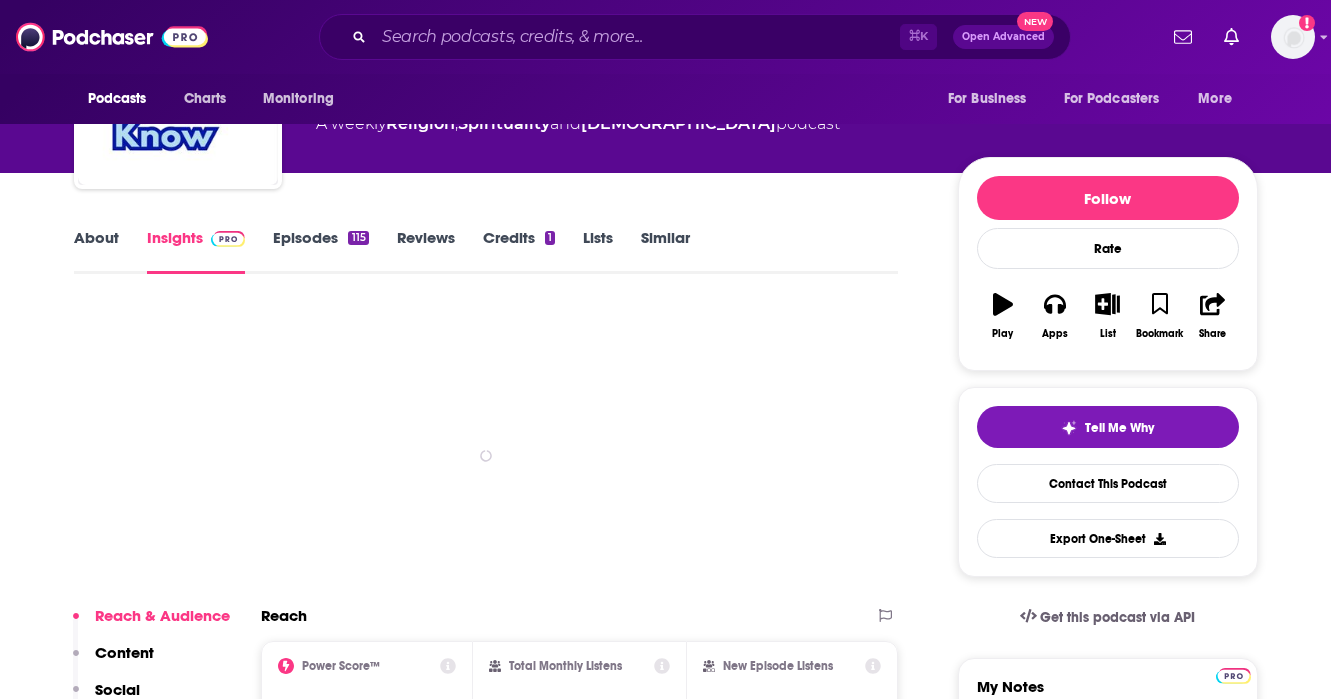 scroll, scrollTop: 0, scrollLeft: 0, axis: both 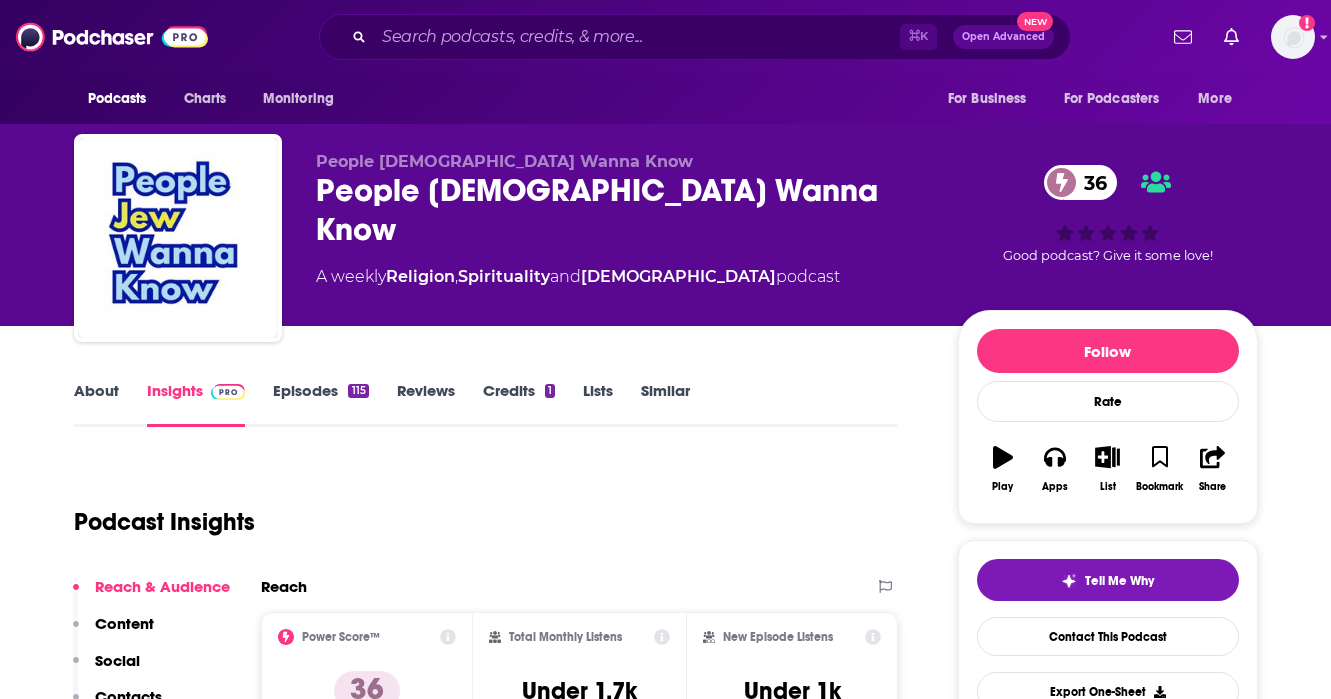 click on "Episodes 115" at bounding box center (320, 404) 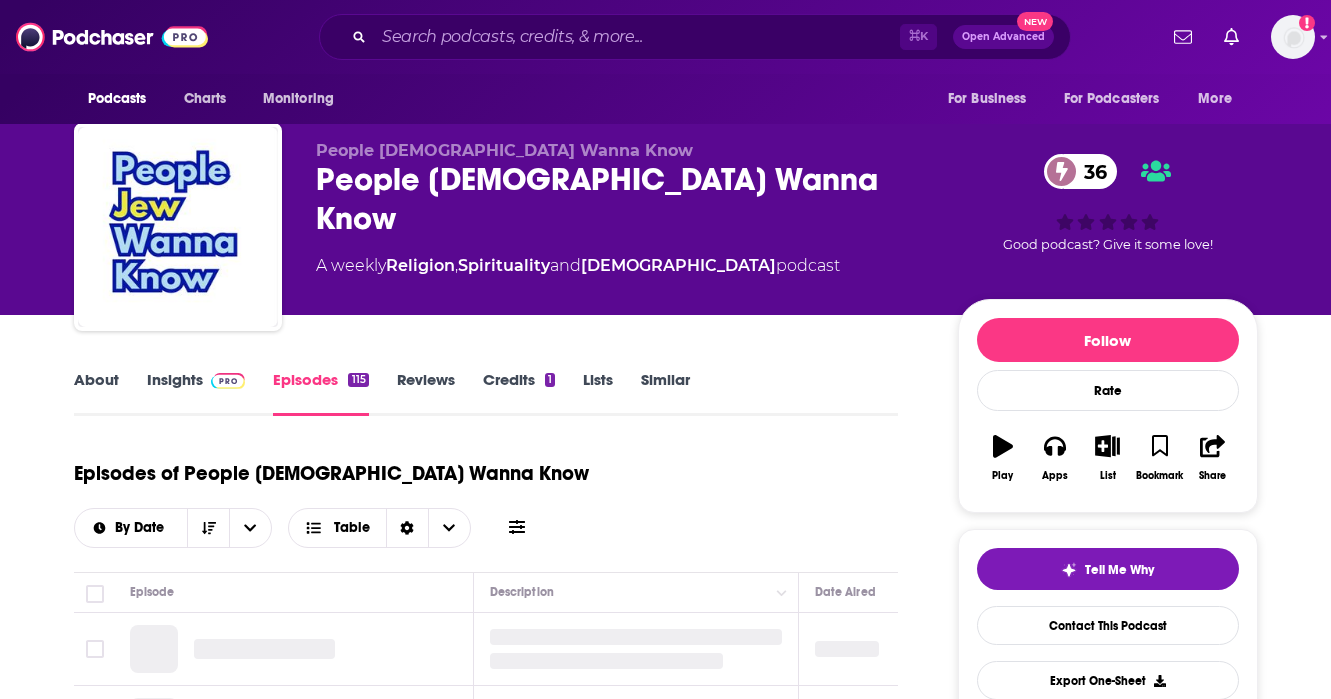 scroll, scrollTop: 240, scrollLeft: 0, axis: vertical 